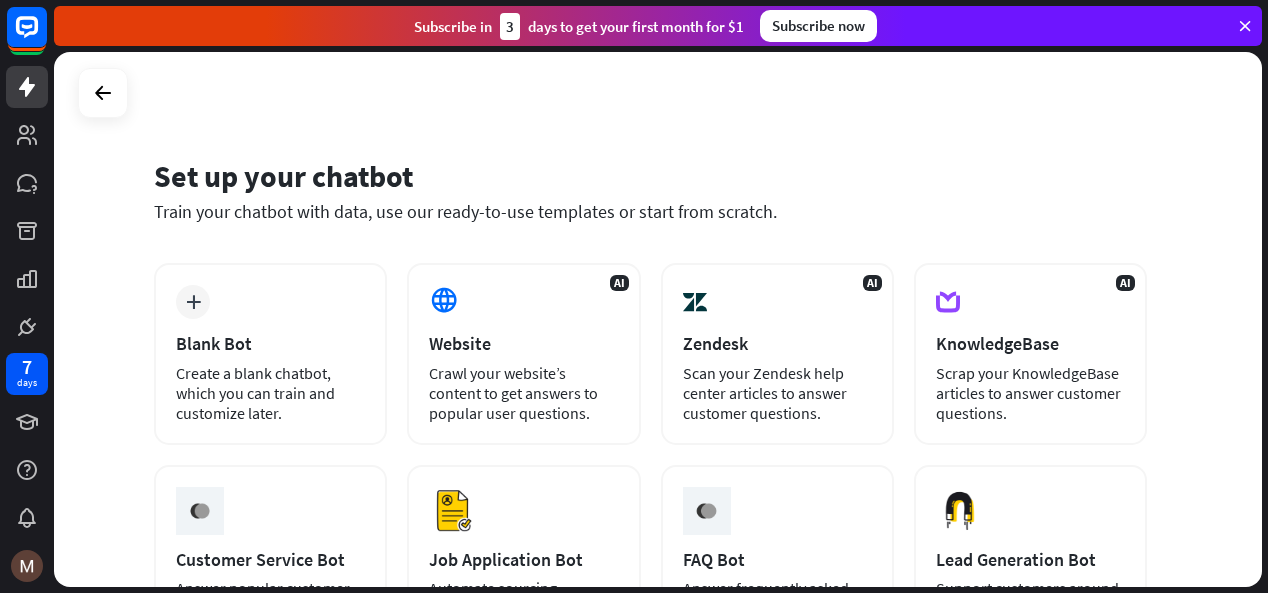 scroll, scrollTop: 0, scrollLeft: 0, axis: both 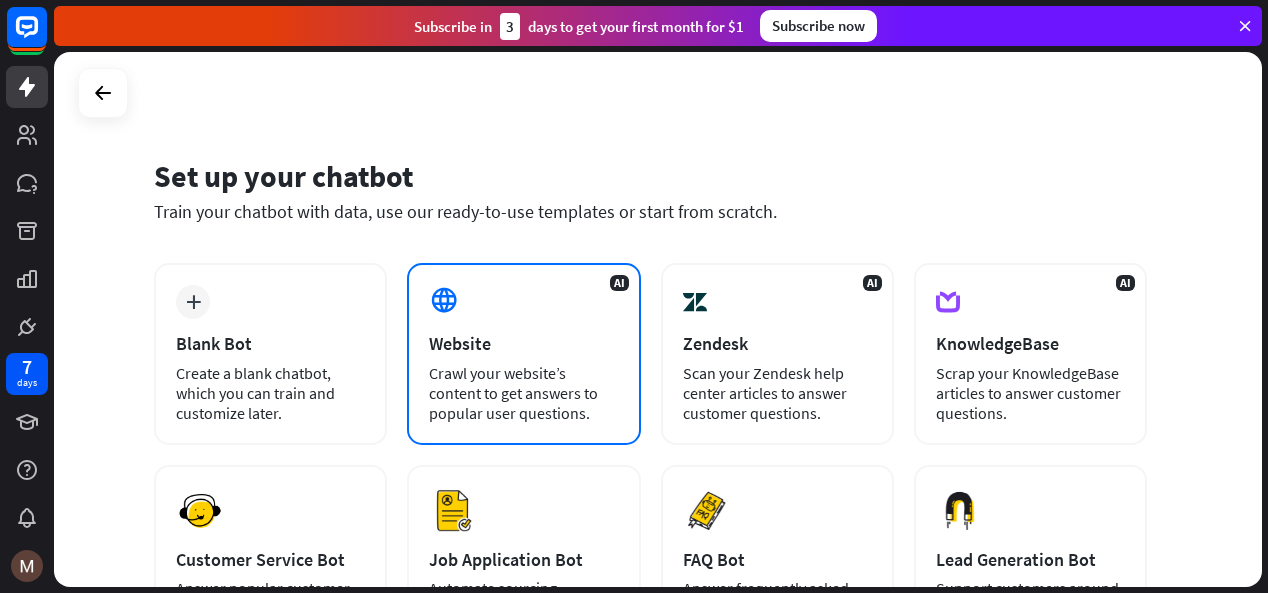 click on "AI     Website
Crawl your website’s content to get answers to
popular user questions." at bounding box center (523, 354) 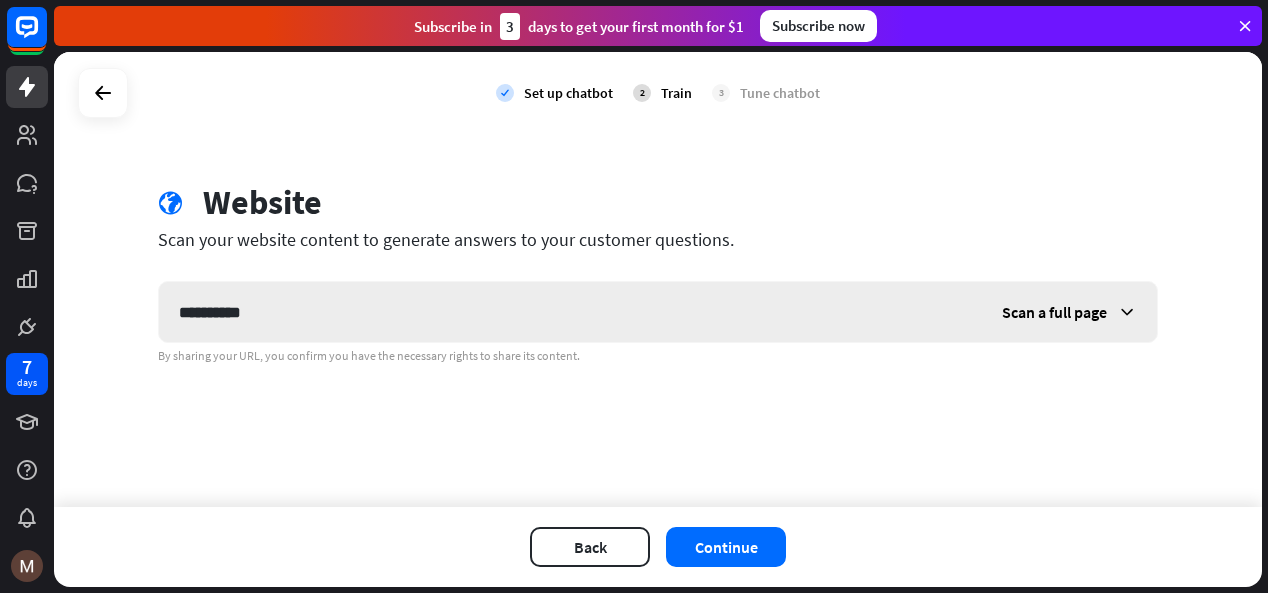 type on "**********" 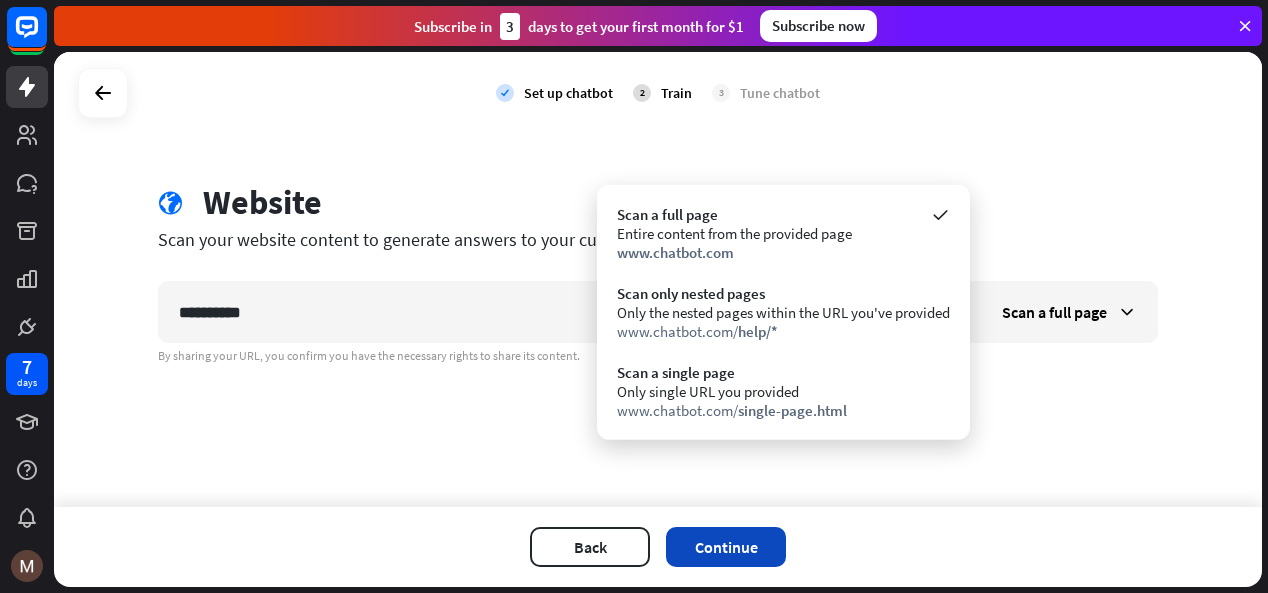 click on "Continue" at bounding box center [726, 547] 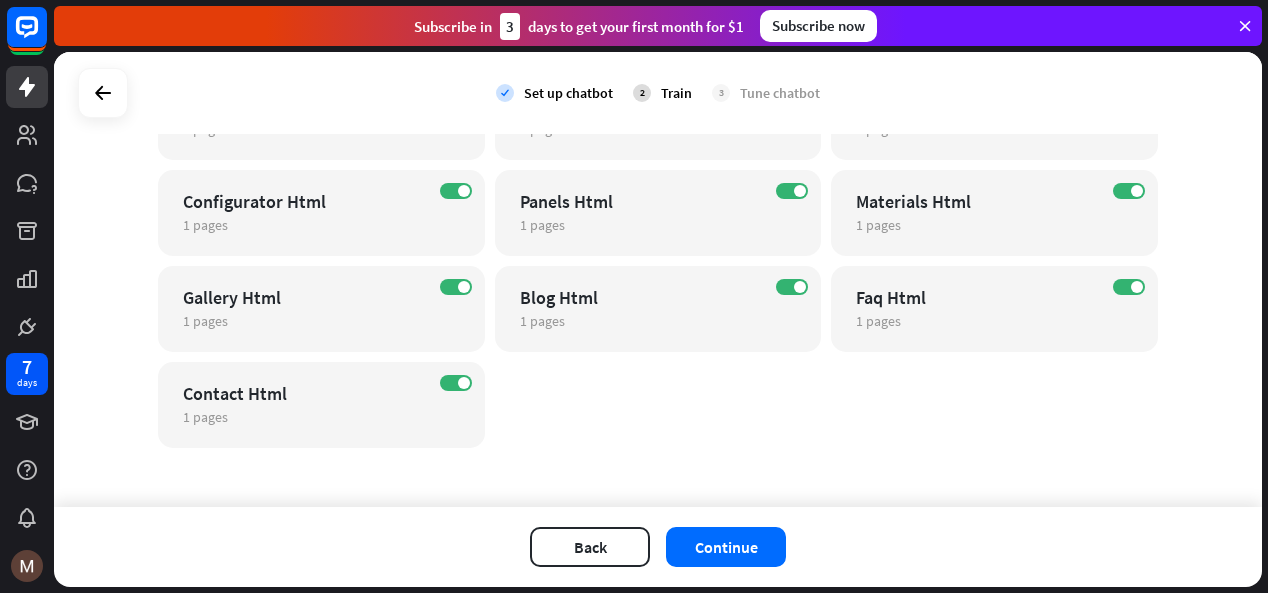 scroll, scrollTop: 245, scrollLeft: 0, axis: vertical 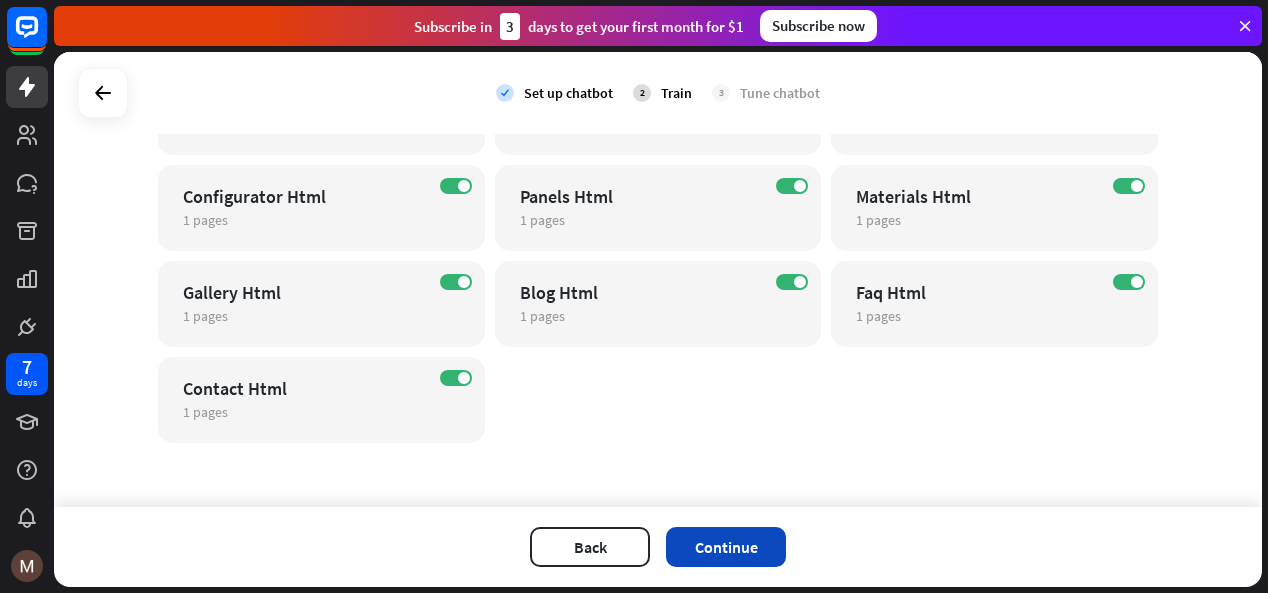 click on "Continue" at bounding box center (726, 547) 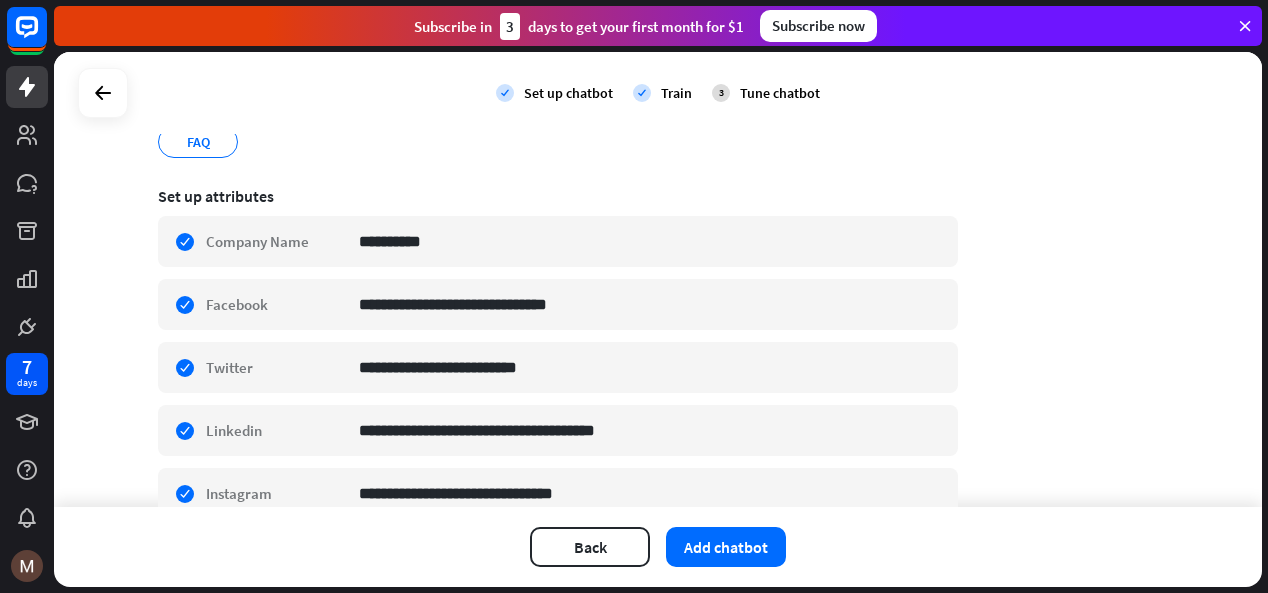 scroll, scrollTop: 382, scrollLeft: 0, axis: vertical 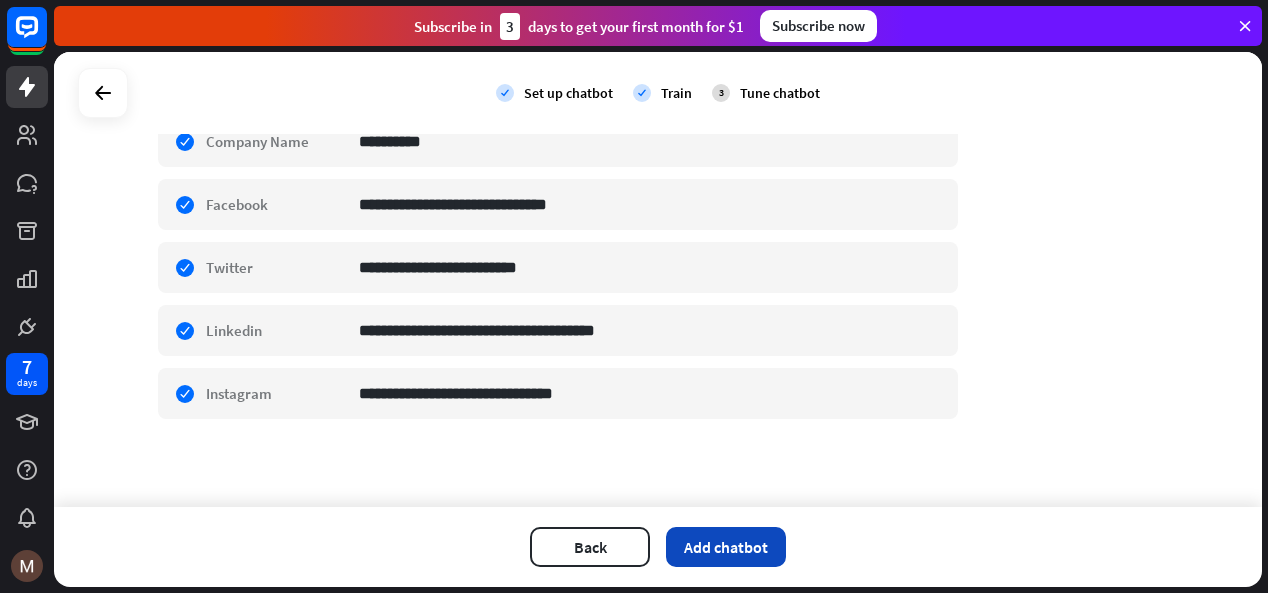 click on "Add chatbot" at bounding box center (726, 547) 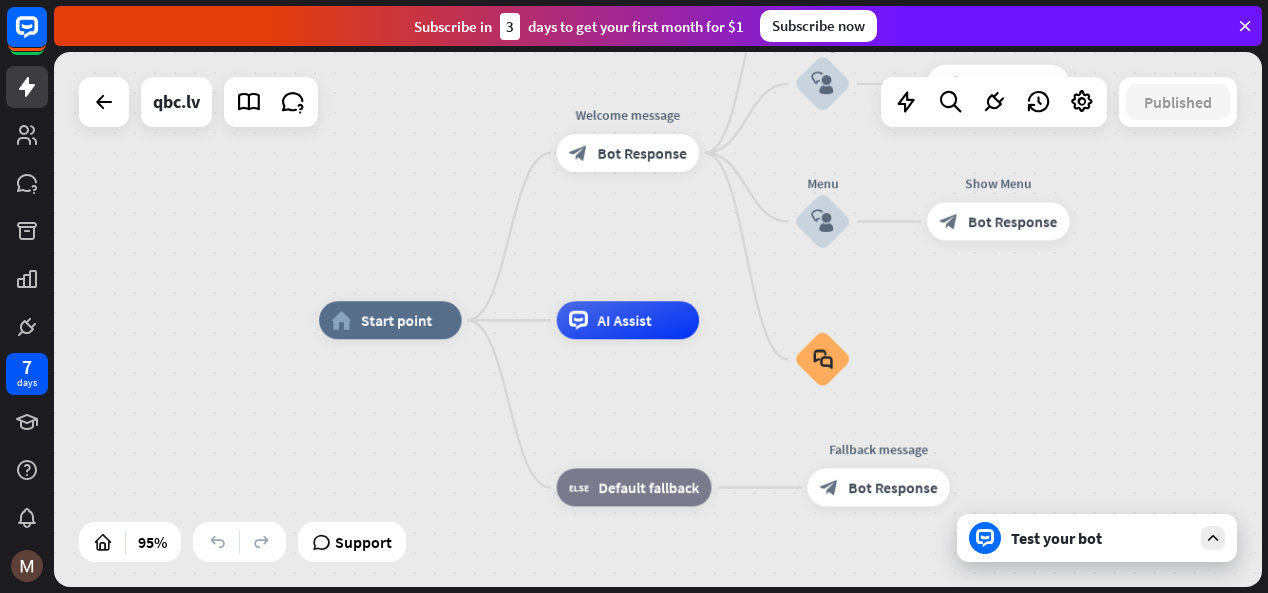 click on "Test your bot" at bounding box center [1097, 538] 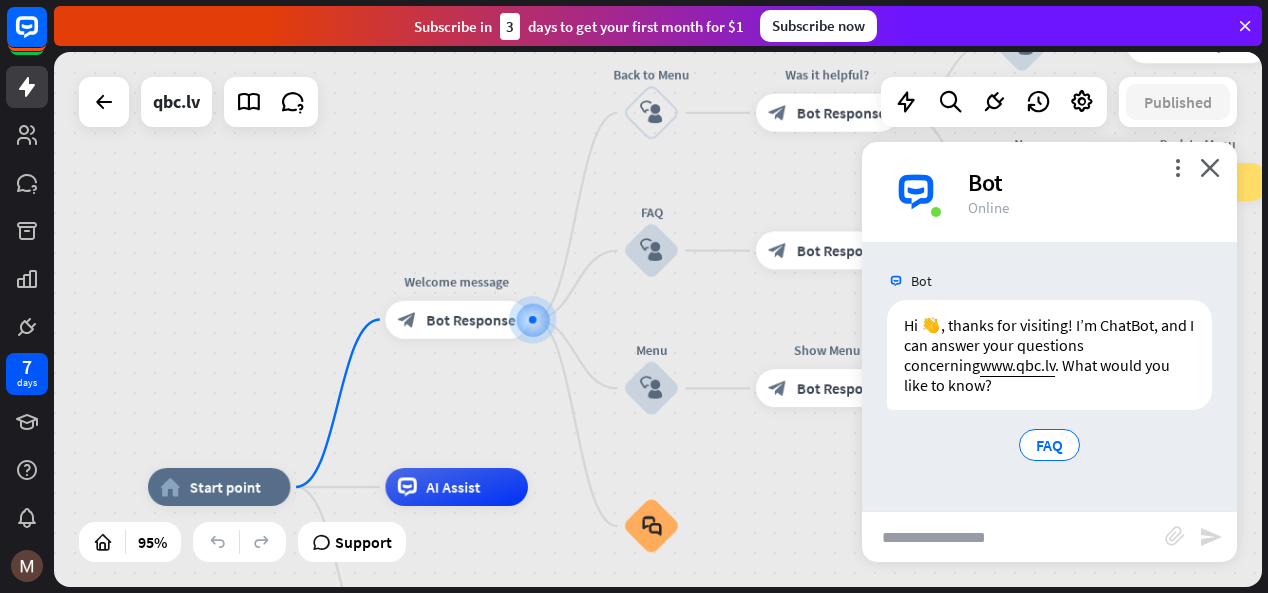 click on "Bot" at bounding box center [1090, 182] 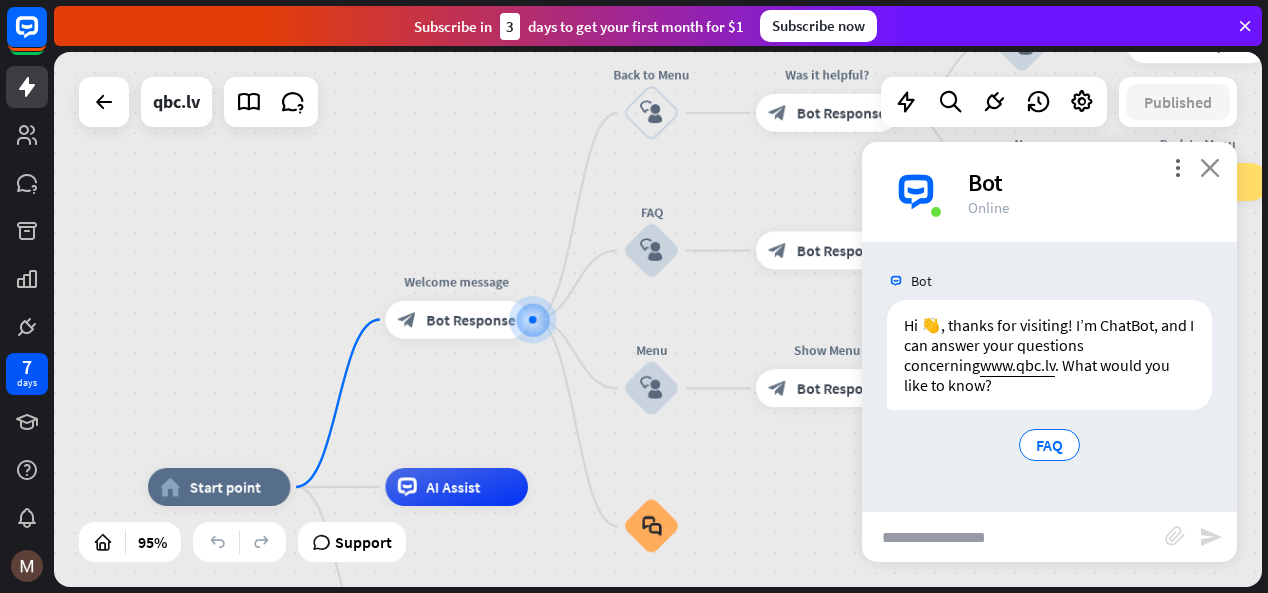 click on "close" at bounding box center (1210, 167) 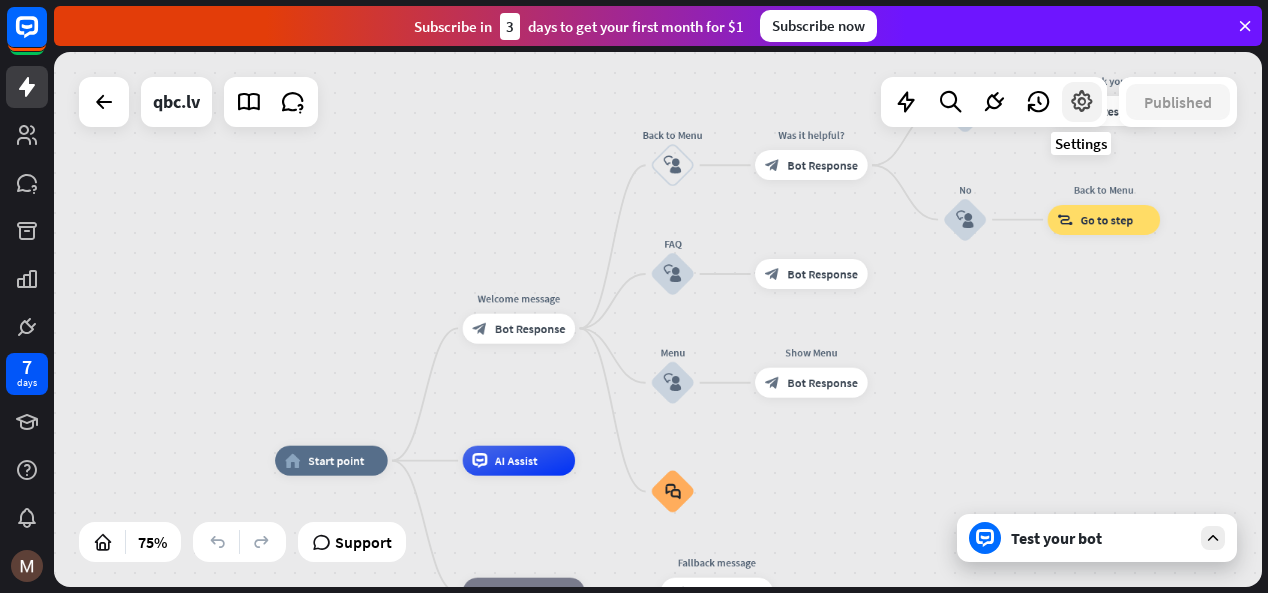 click at bounding box center [1082, 102] 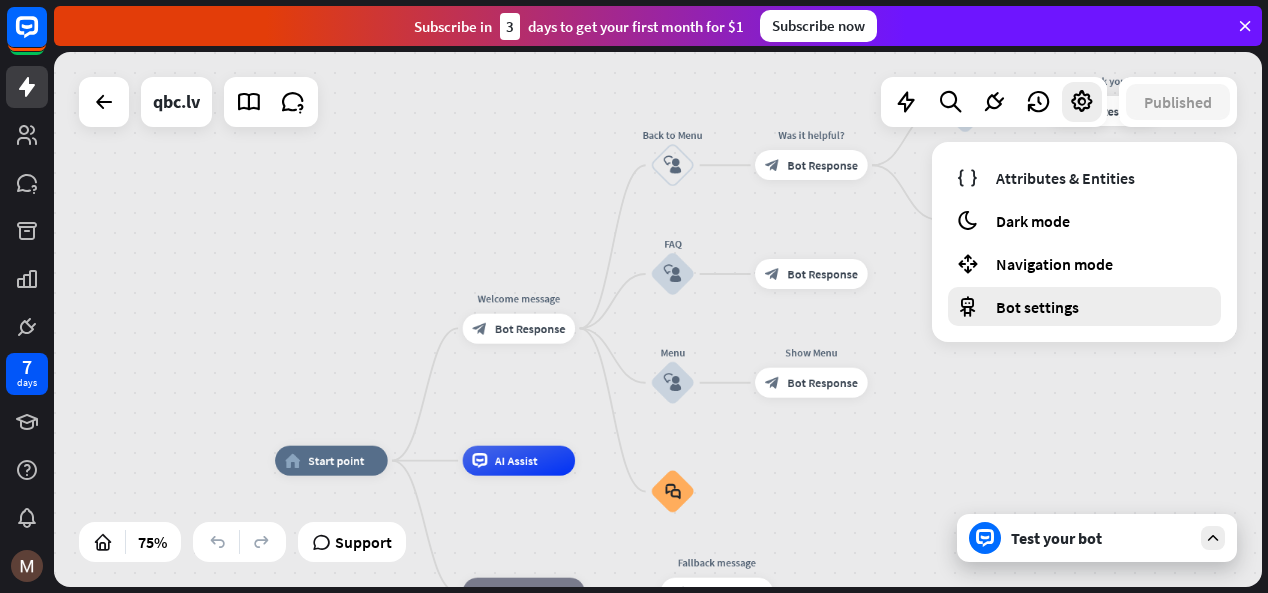 click on "Bot settings" at bounding box center (1084, 306) 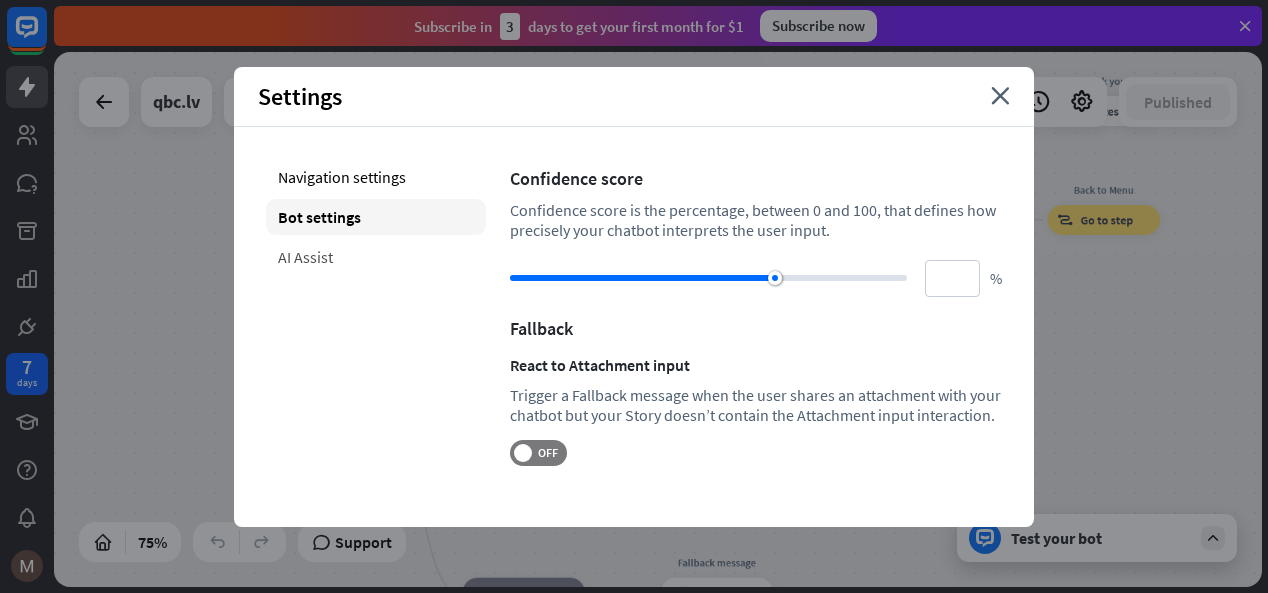 click on "AI Assist" at bounding box center [376, 257] 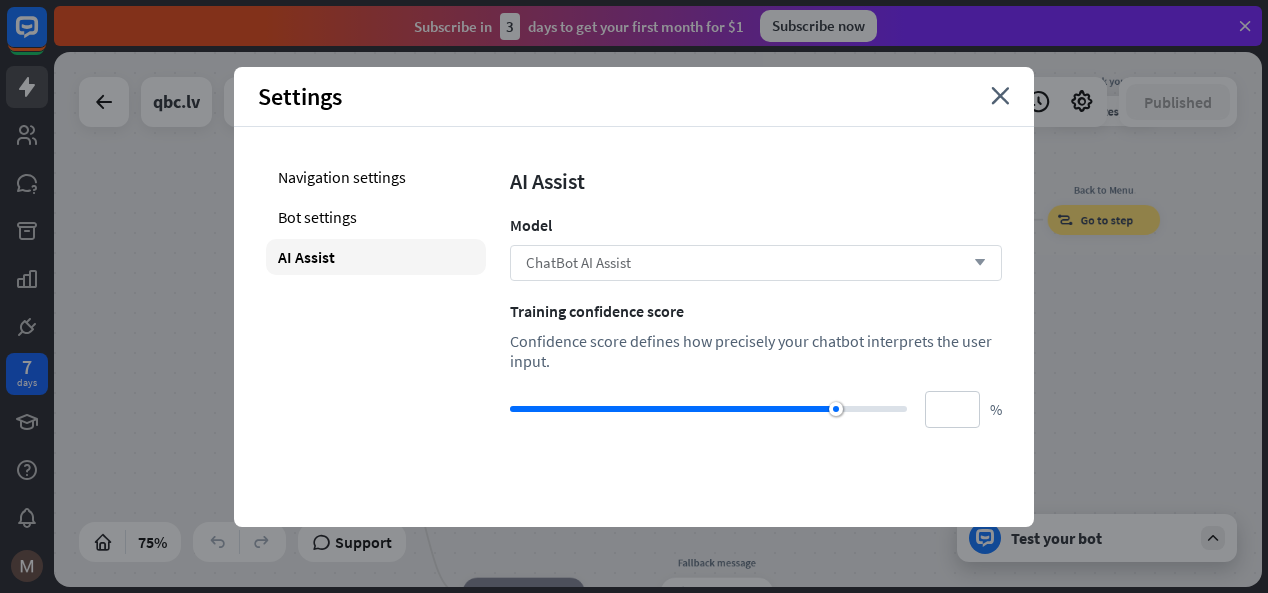click on "ChatBot AI Assist
arrow_down" at bounding box center (756, 263) 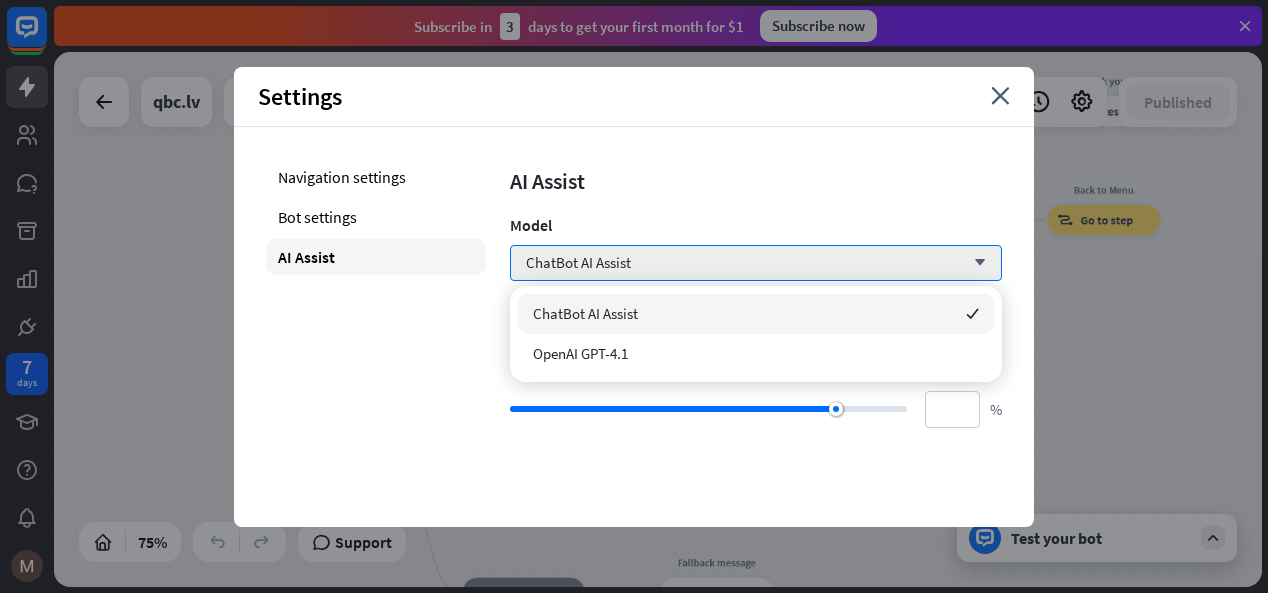 click on "Navigation settings
Bot settings
AI Assist
AI Assist
Model
ChatBot AI Assist
arrow_down
Training confidence score
Confidence score defines how precisely your
chatbot interprets the user input.
**
%" at bounding box center [634, 293] 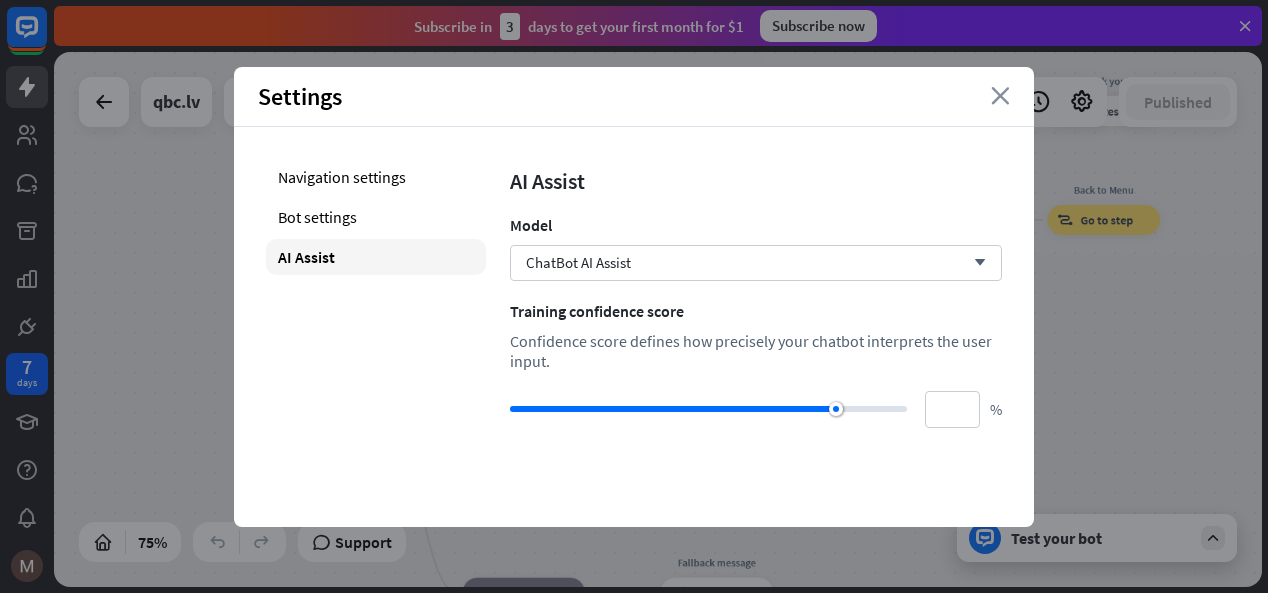 click on "close" at bounding box center [1000, 96] 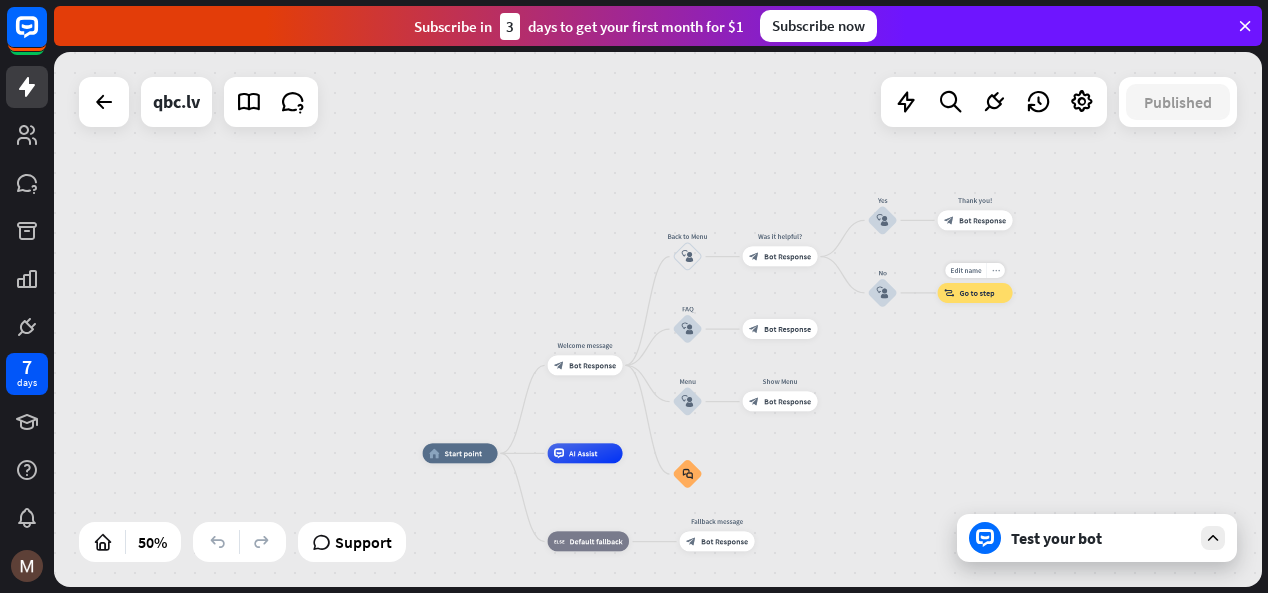 click on "more_horiz" at bounding box center (996, 271) 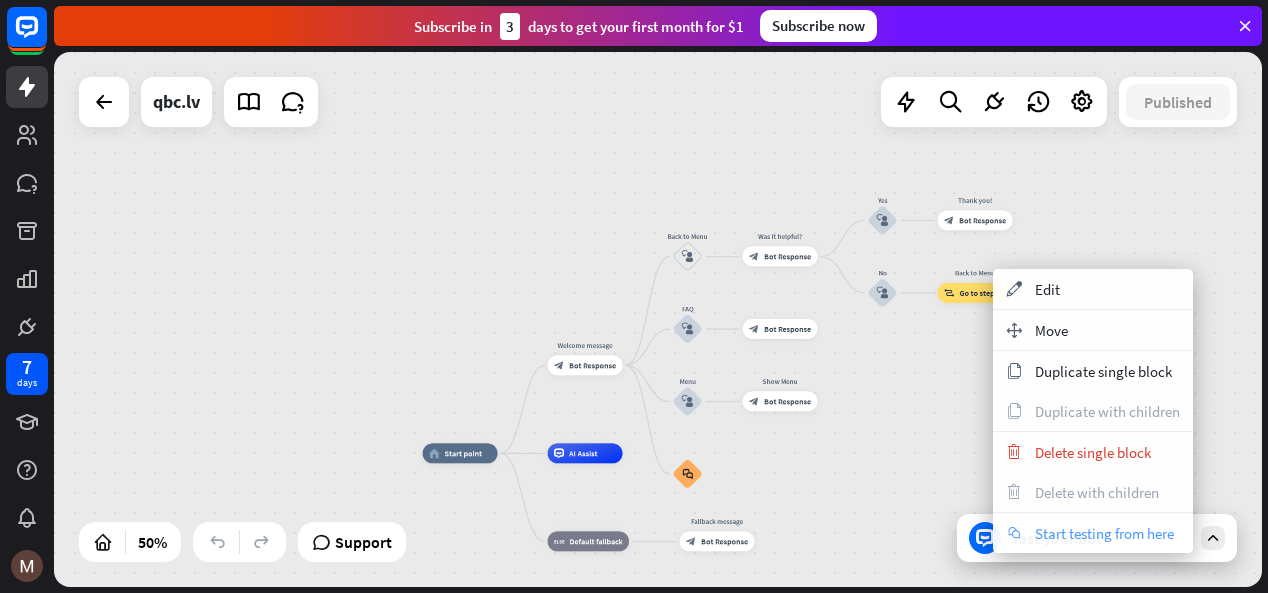 click on "Start testing from here" at bounding box center (1104, 533) 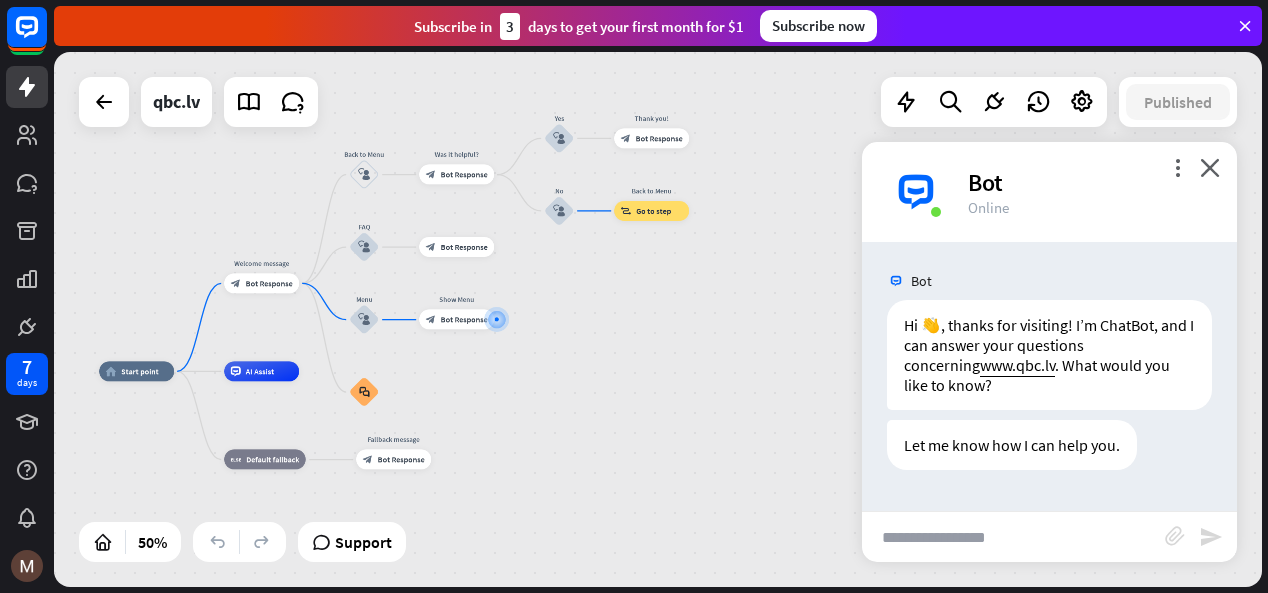 click at bounding box center [1013, 537] 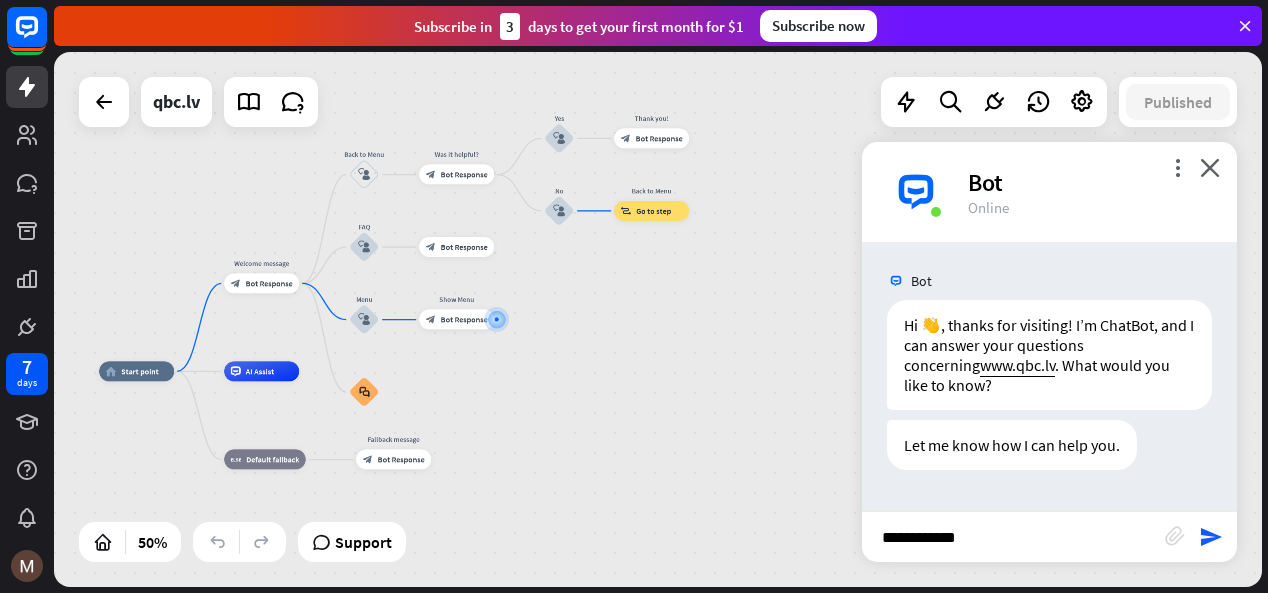 type on "**********" 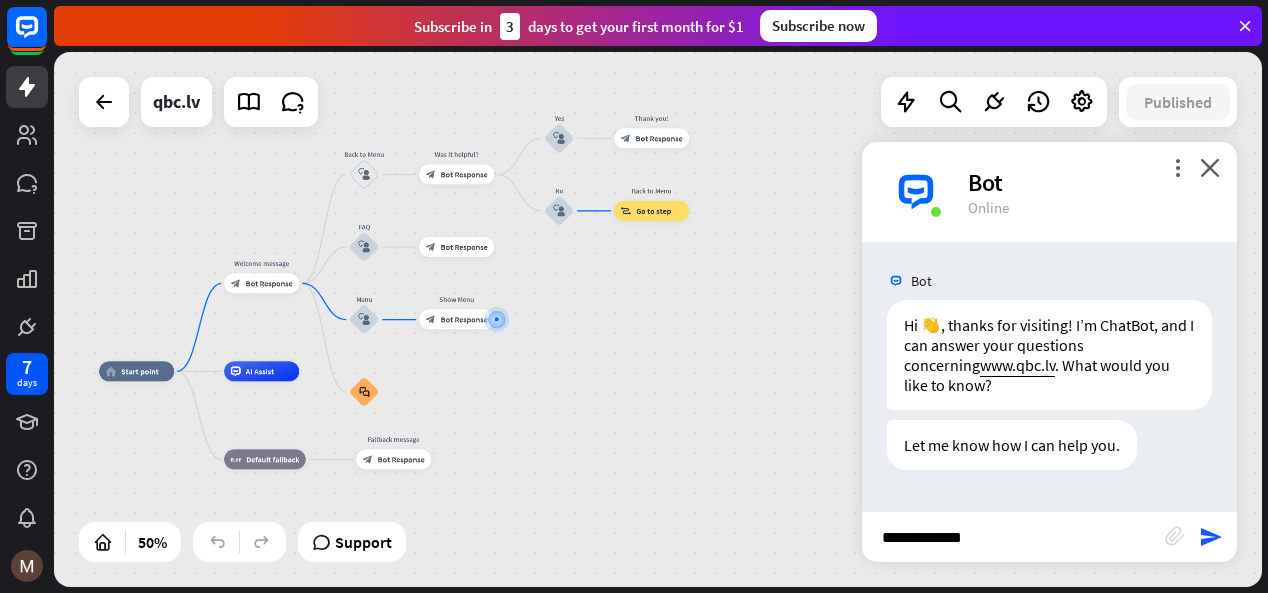 type 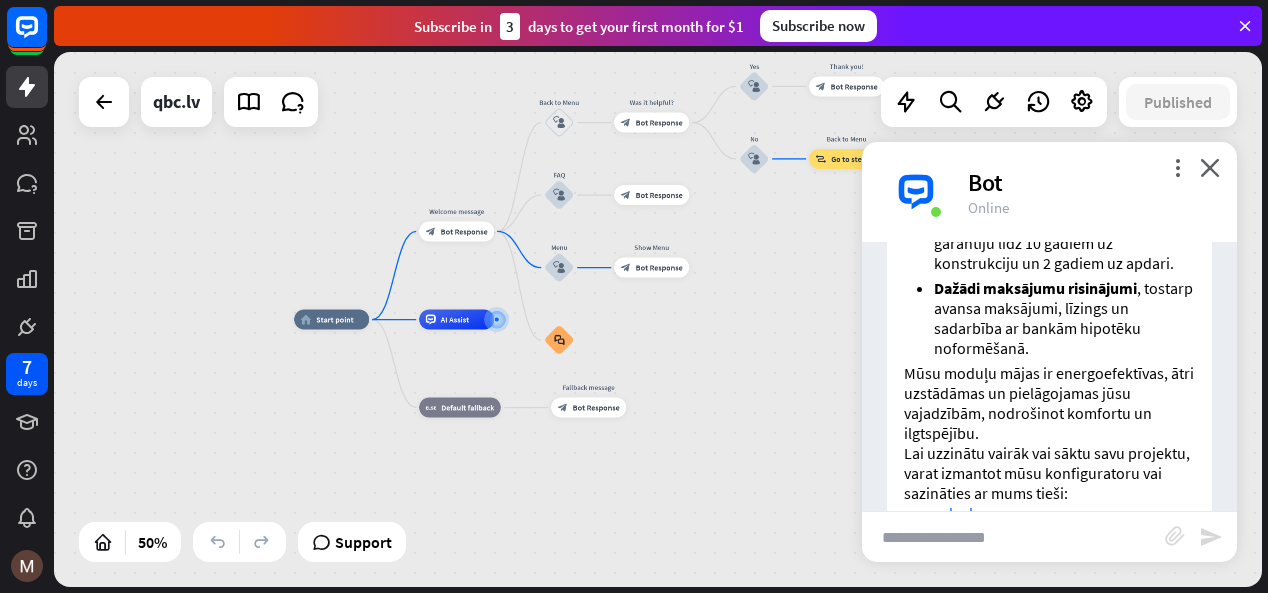 scroll, scrollTop: 920, scrollLeft: 0, axis: vertical 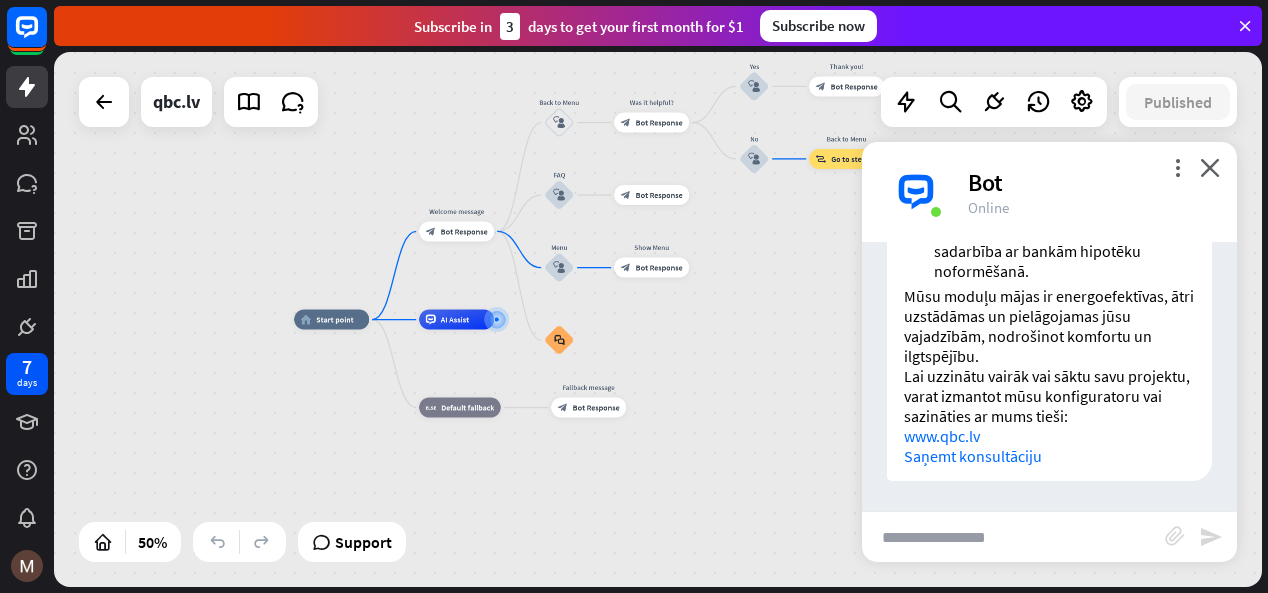 click on "Saņemt konsultāciju" at bounding box center [973, 456] 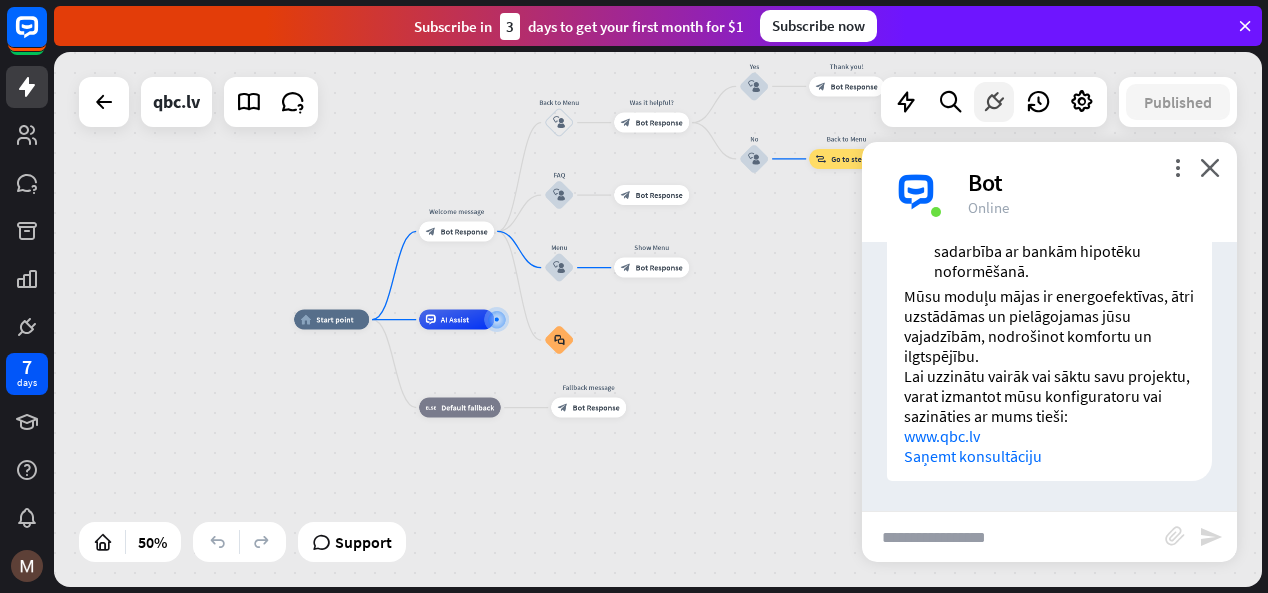 click at bounding box center (994, 102) 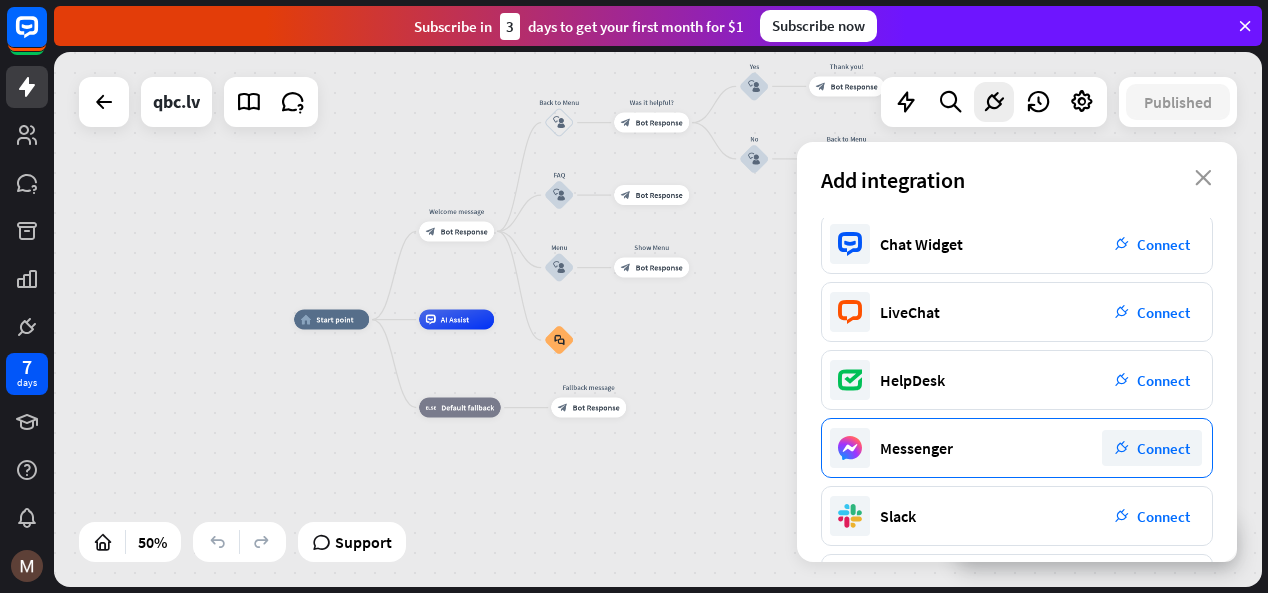 scroll, scrollTop: 0, scrollLeft: 0, axis: both 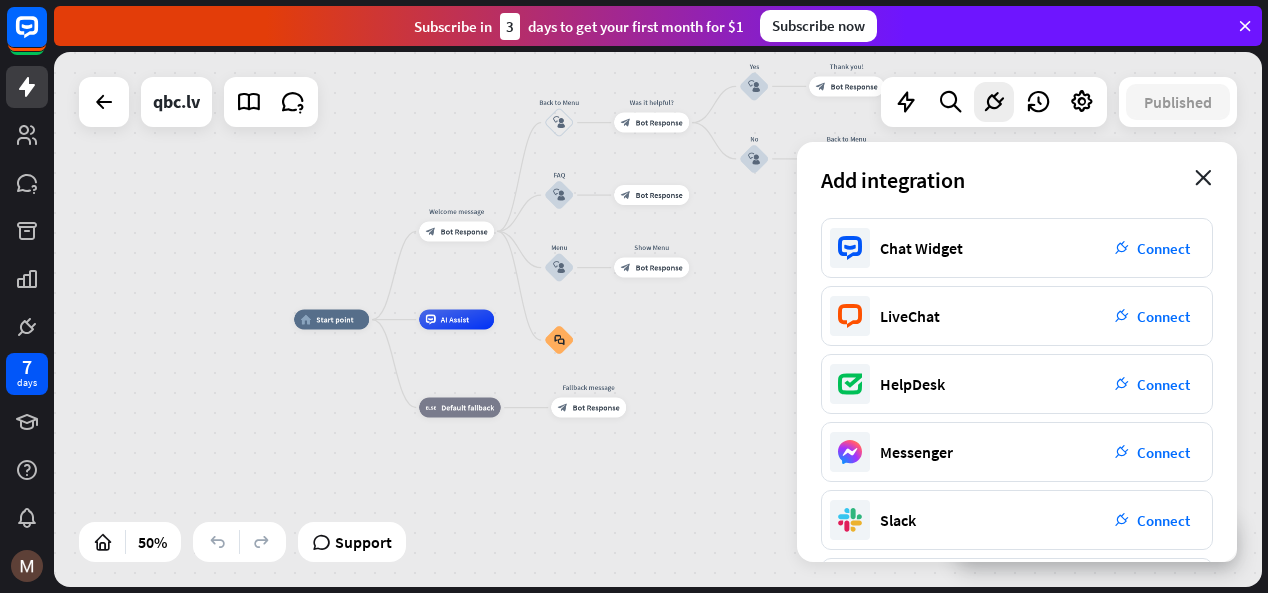 click on "close" at bounding box center (1203, 178) 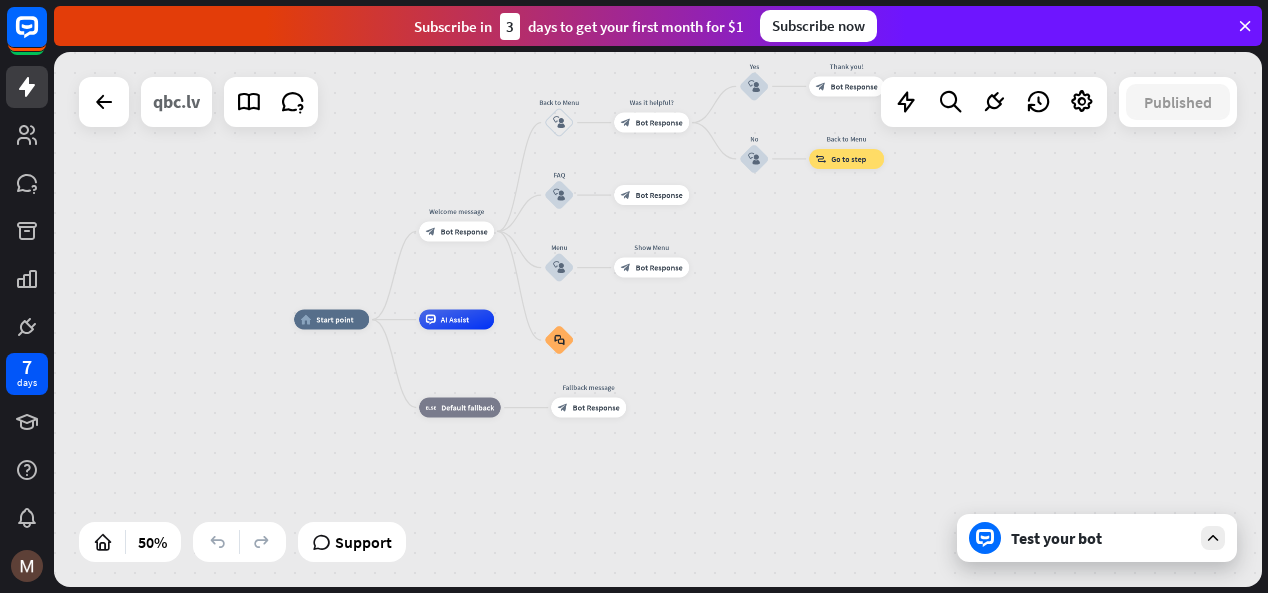 click on "qbc.lv" at bounding box center [176, 102] 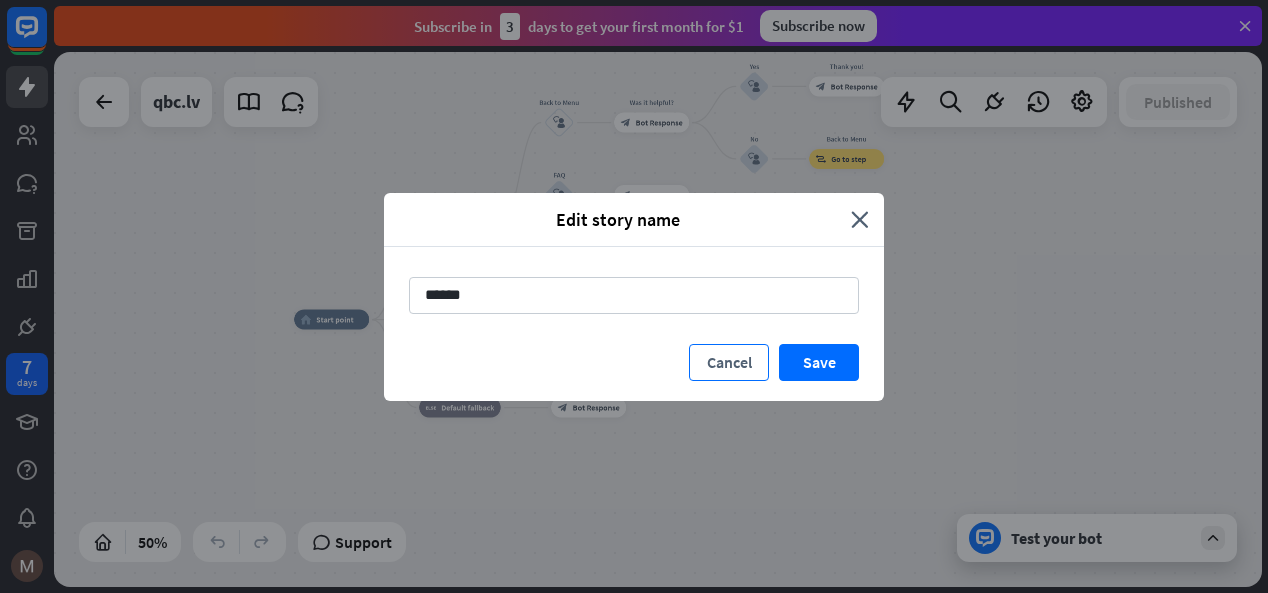 click on "Cancel" at bounding box center [729, 362] 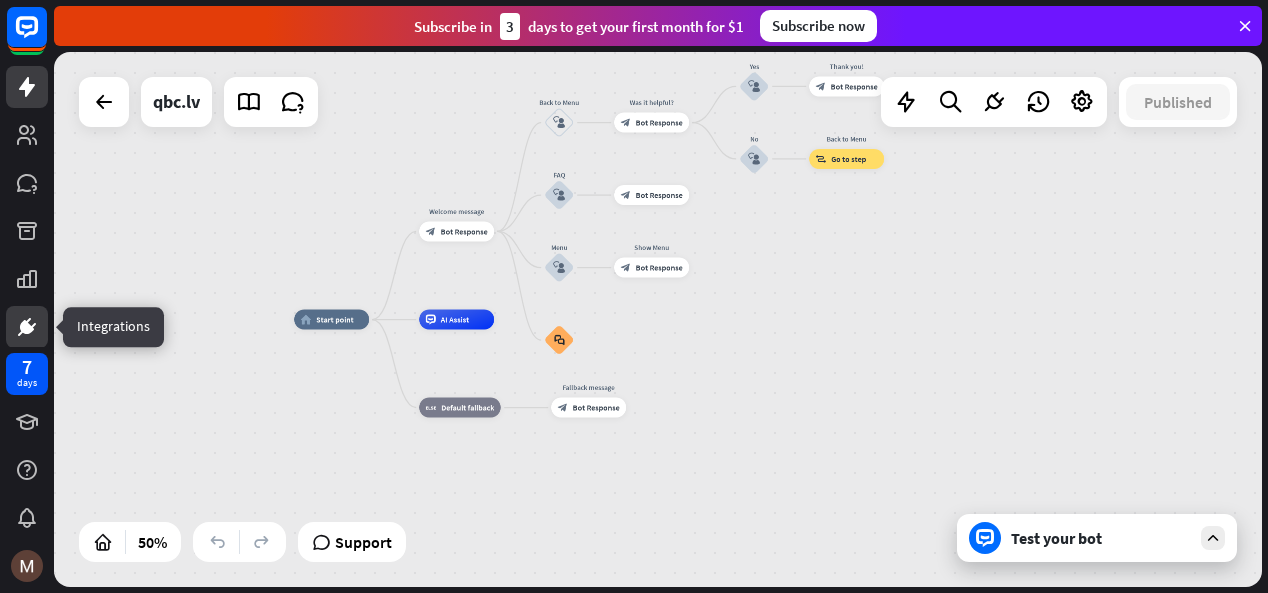 click 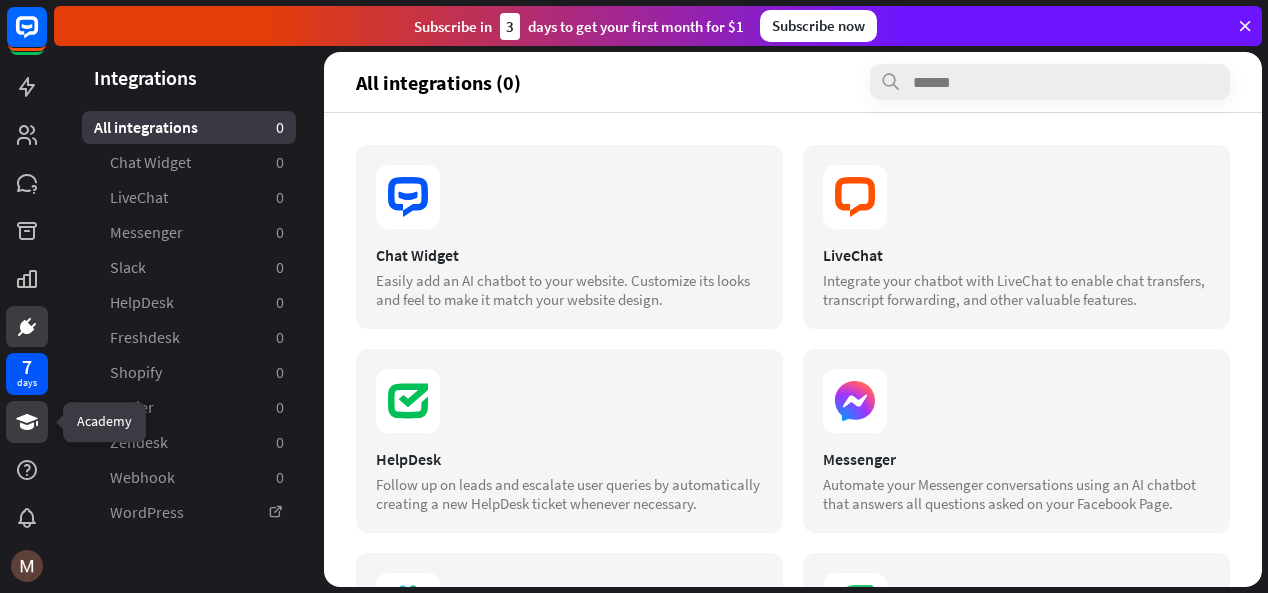 click 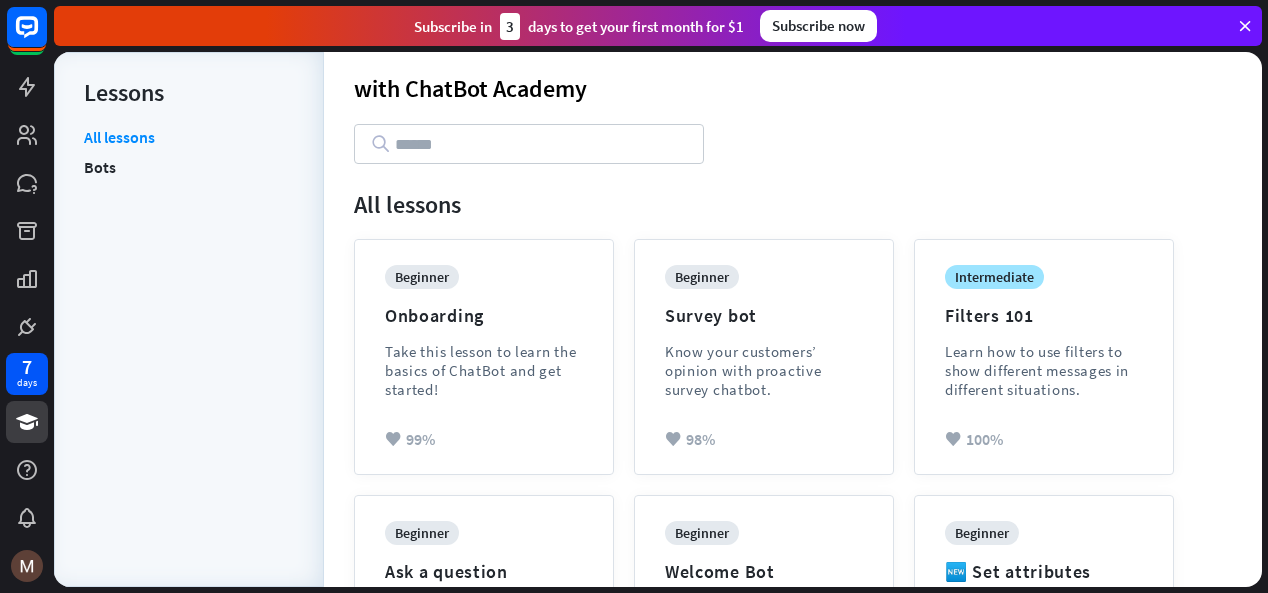 scroll, scrollTop: 0, scrollLeft: 0, axis: both 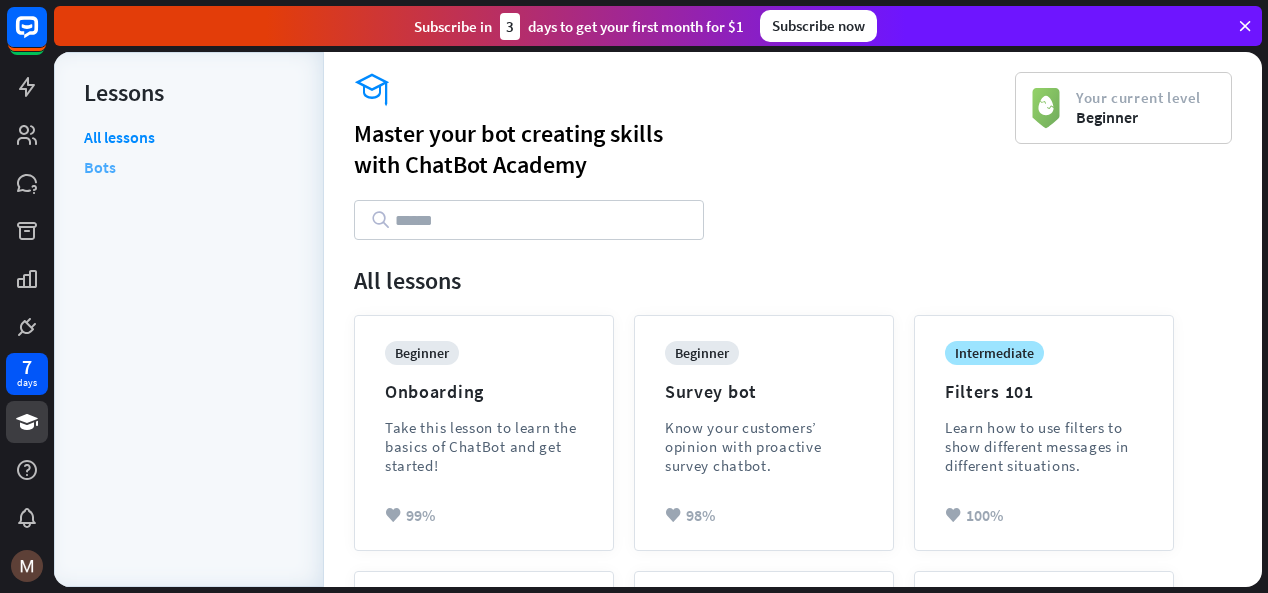 click on "Bots" at bounding box center (100, 167) 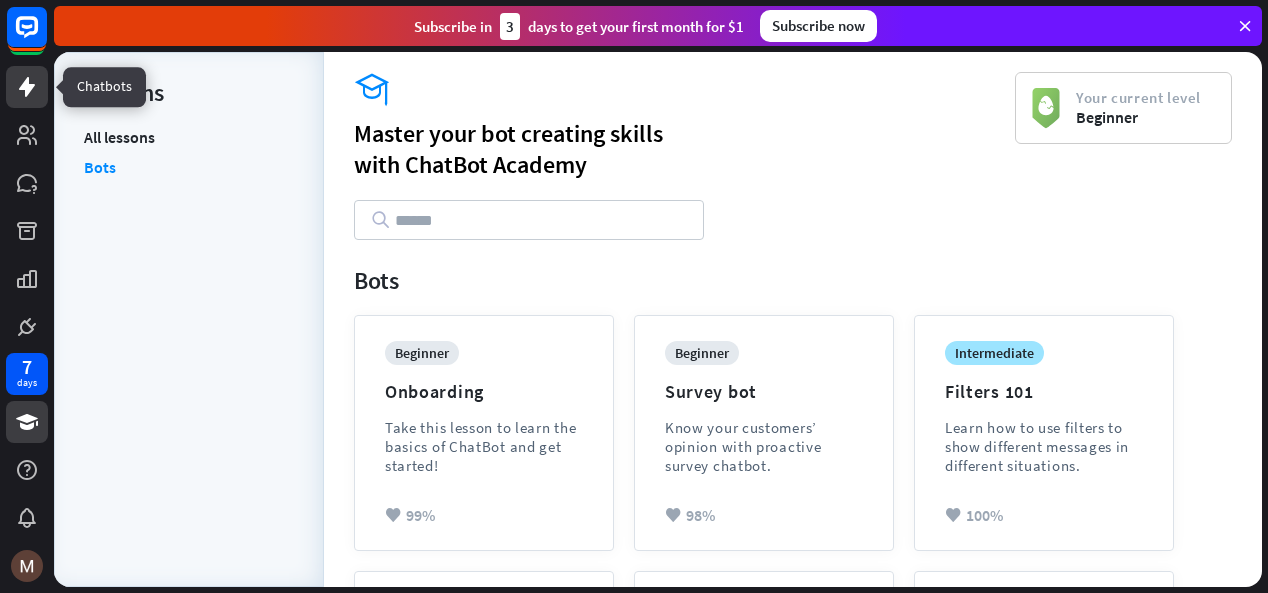 click 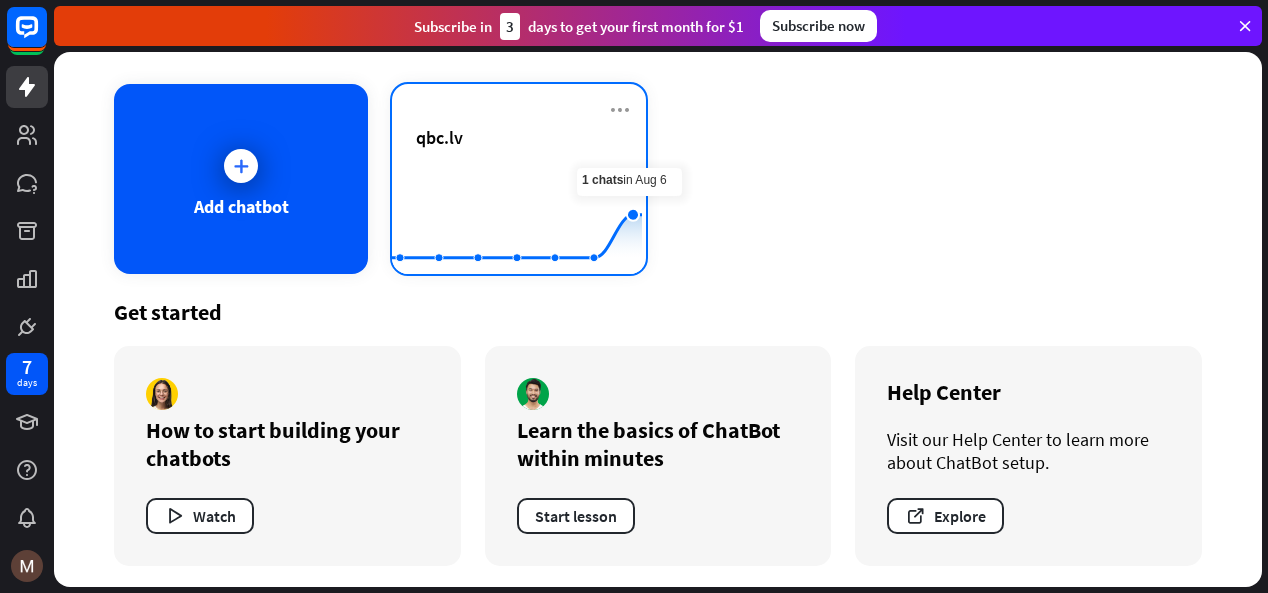 scroll, scrollTop: 85, scrollLeft: 0, axis: vertical 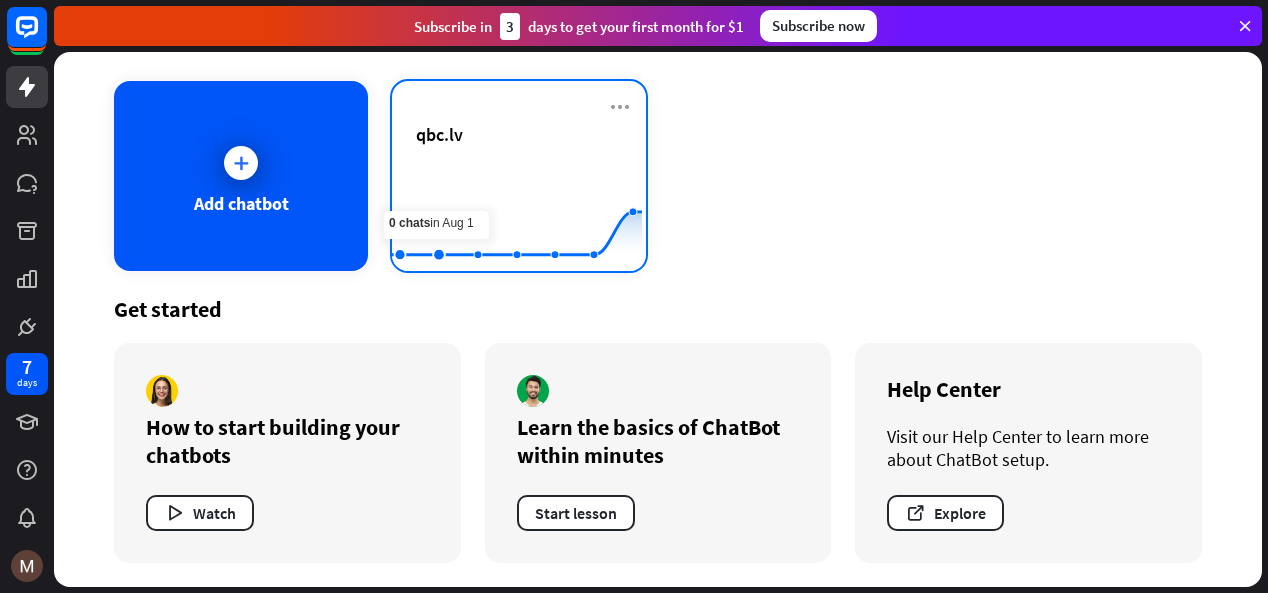 click 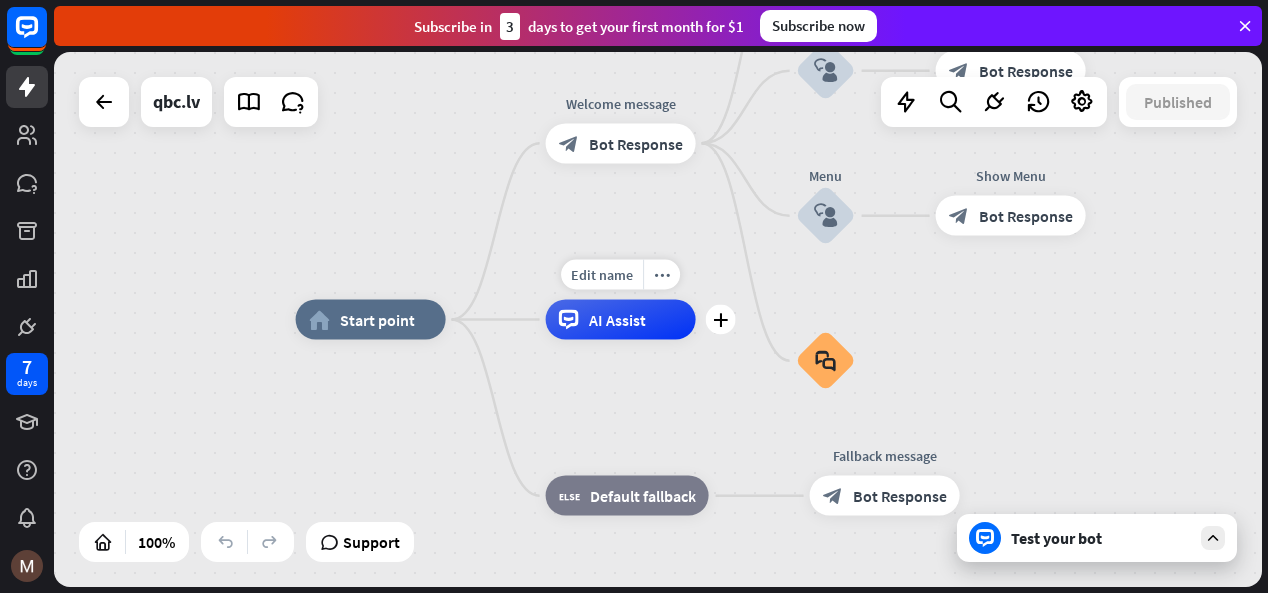 click on "AI Assist" at bounding box center [621, 320] 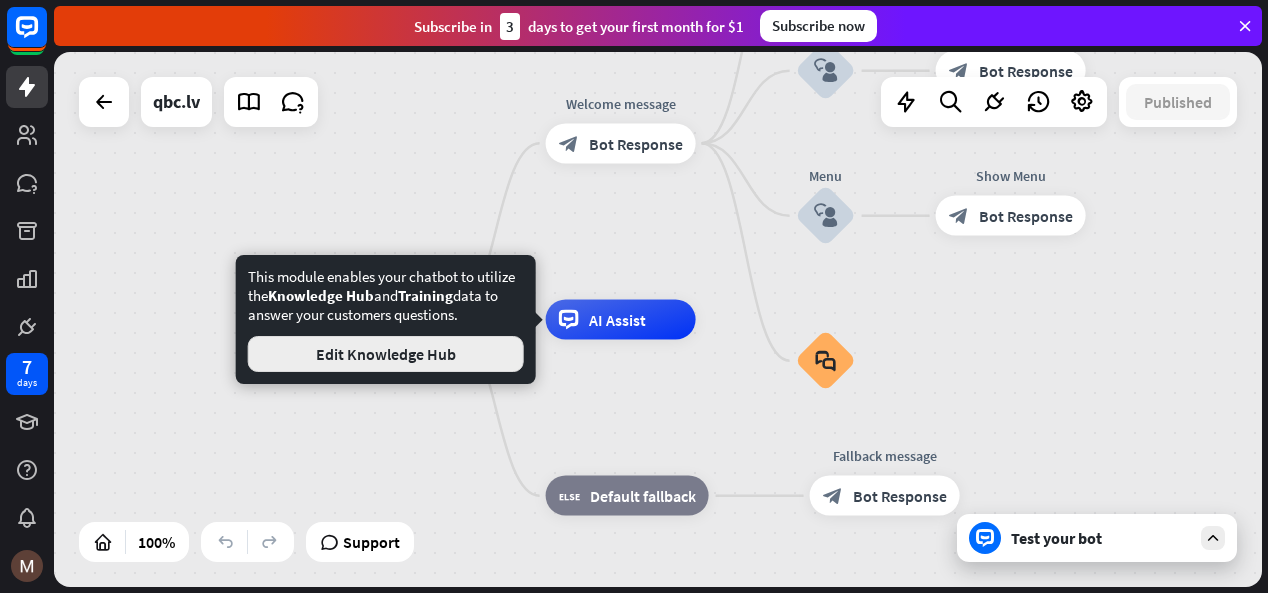 click on "Edit Knowledge Hub" at bounding box center [386, 354] 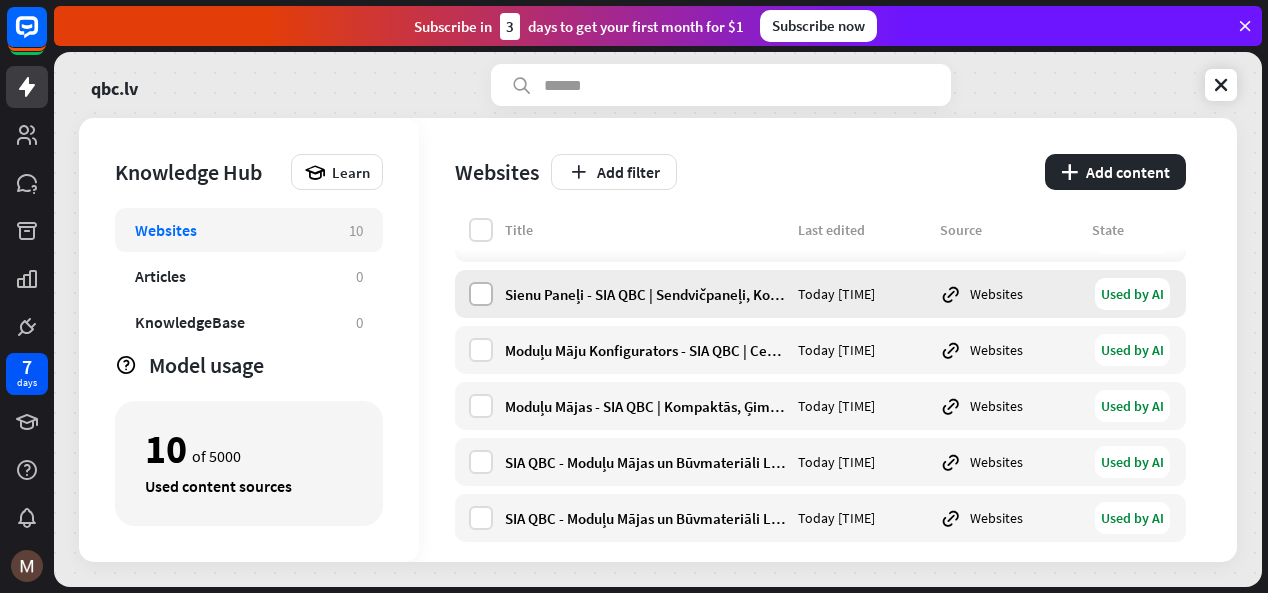 scroll, scrollTop: 292, scrollLeft: 0, axis: vertical 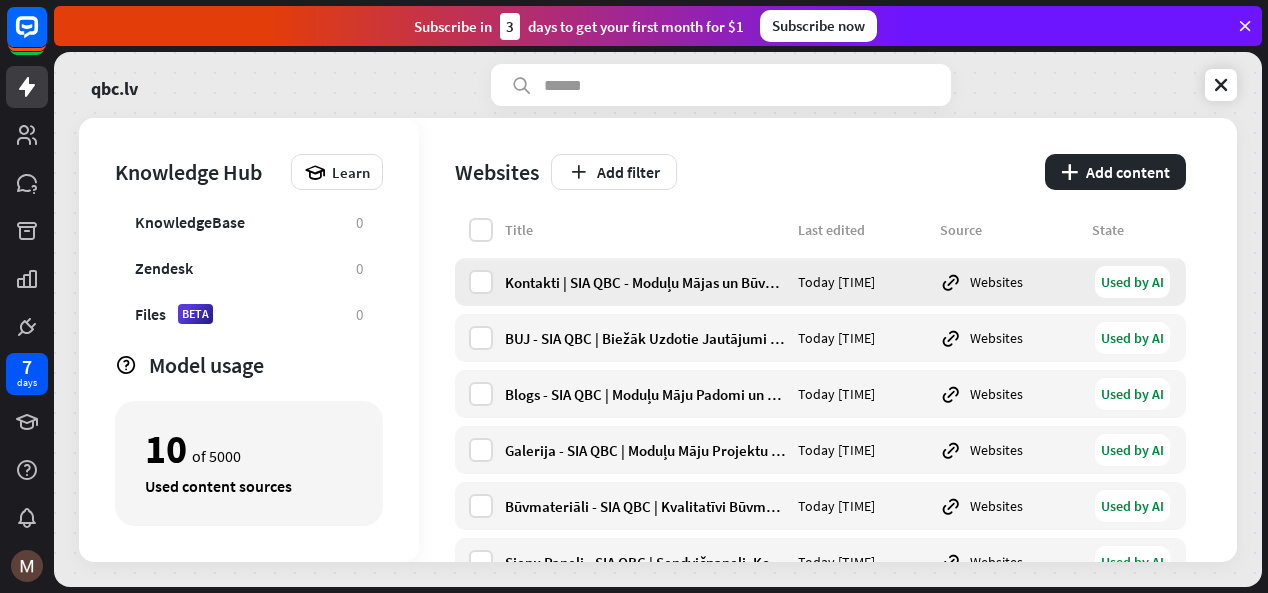 click on "Used by AI" at bounding box center [1132, 282] 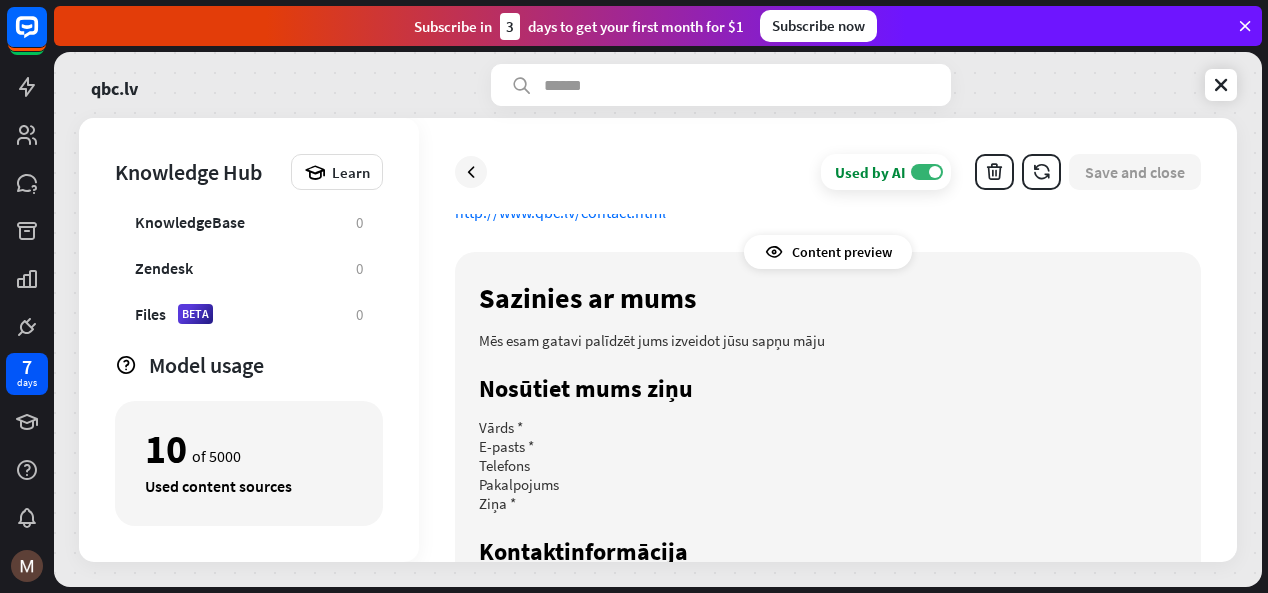 scroll, scrollTop: 0, scrollLeft: 0, axis: both 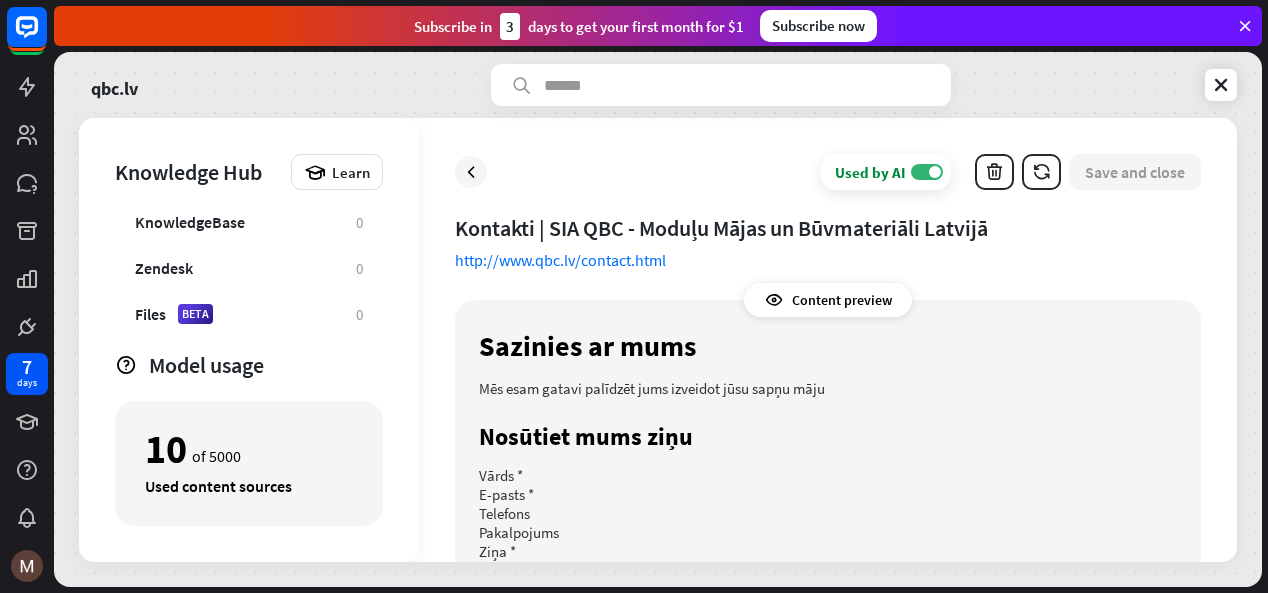 click on "Content preview" at bounding box center (828, 300) 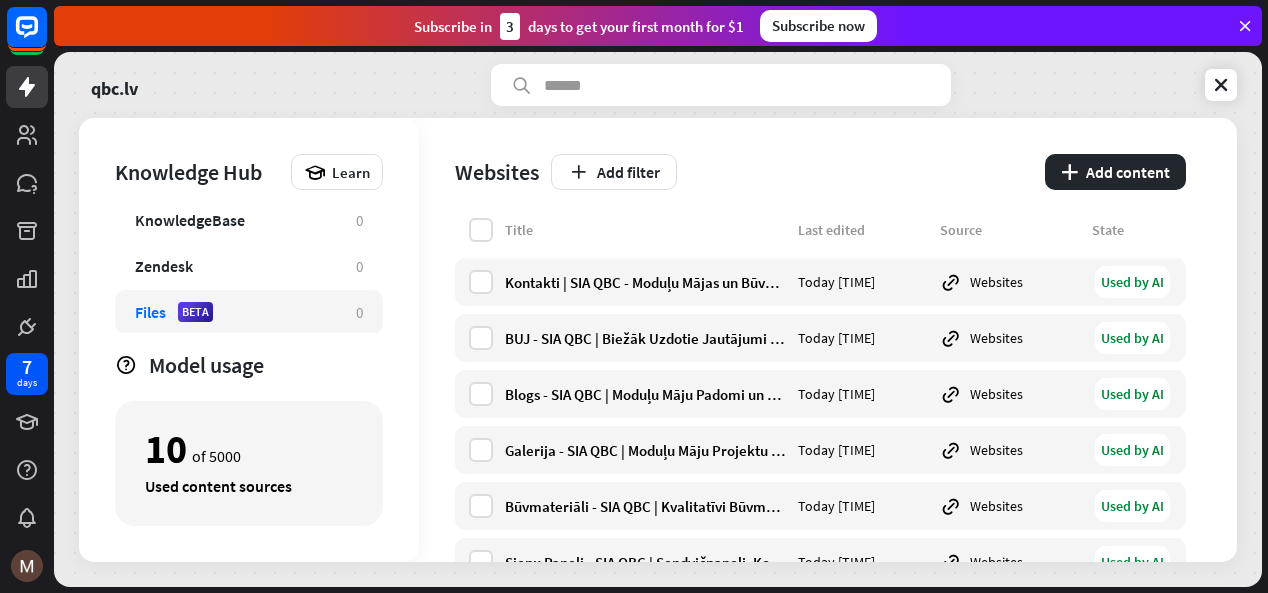 scroll, scrollTop: 103, scrollLeft: 0, axis: vertical 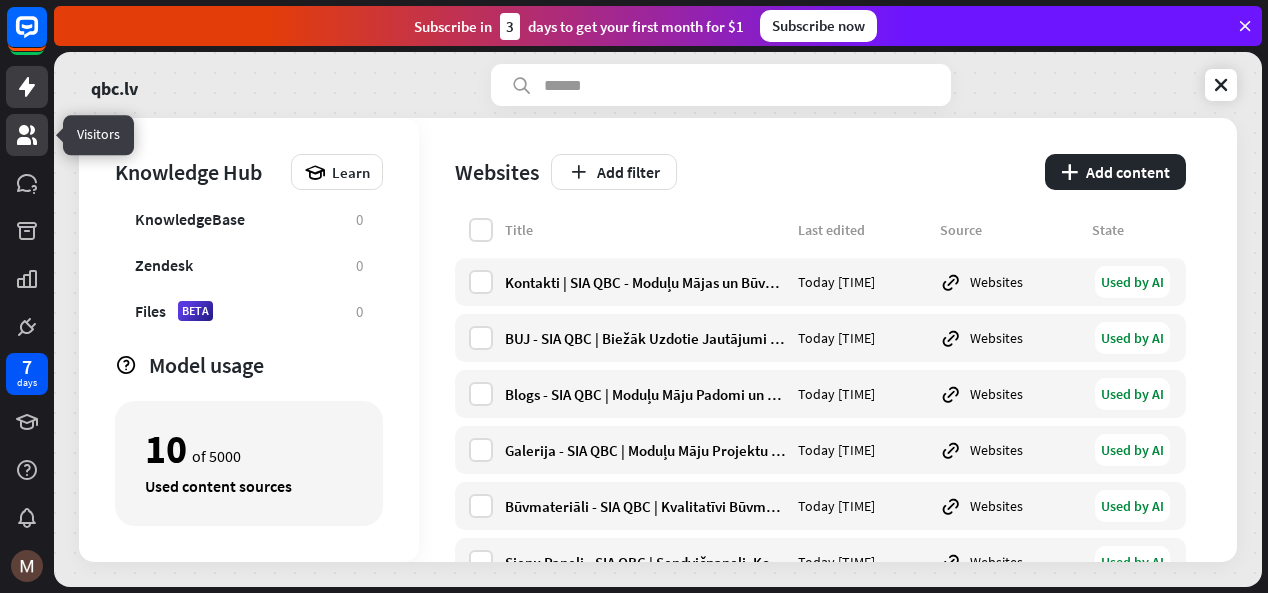 click 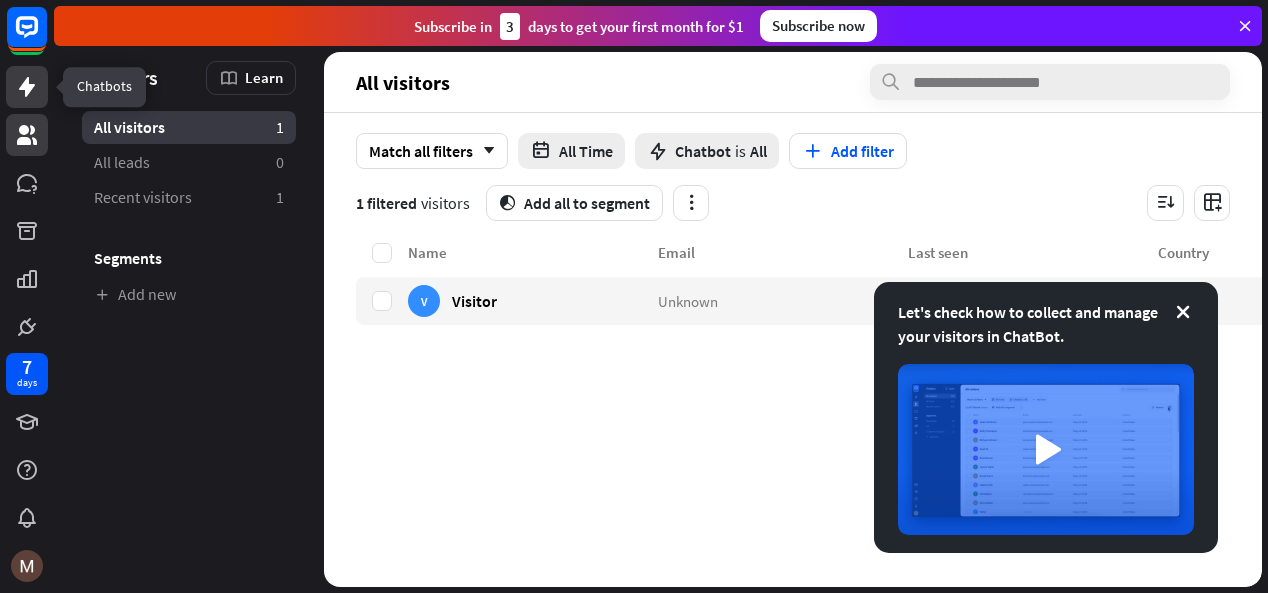click at bounding box center [27, 87] 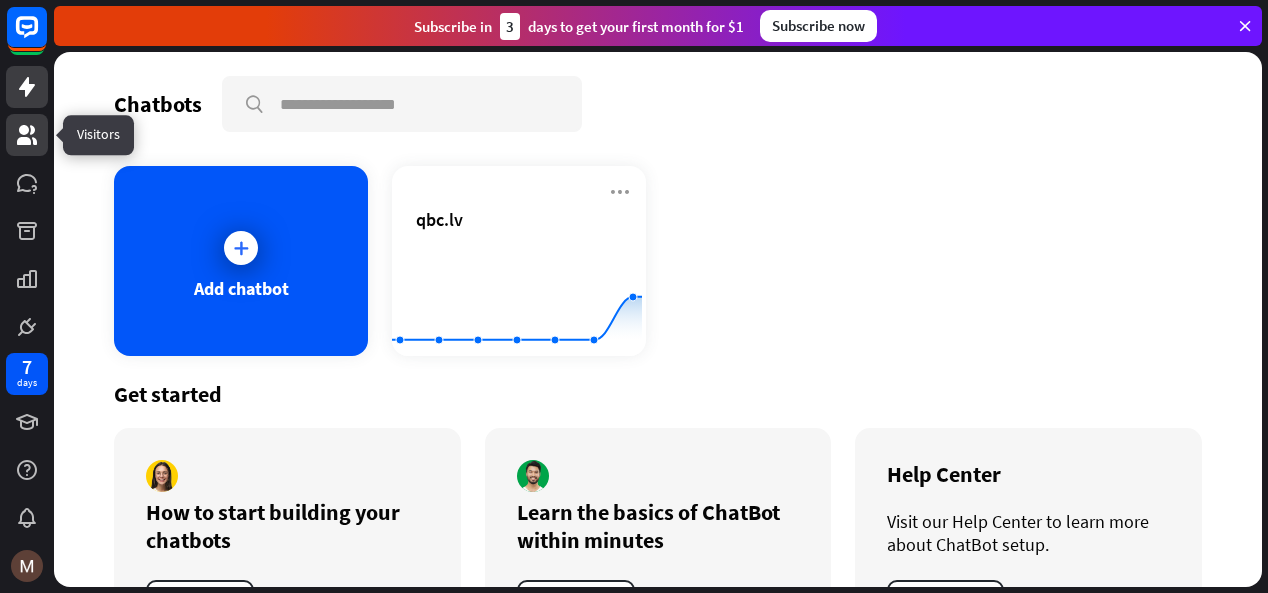 click at bounding box center (27, 135) 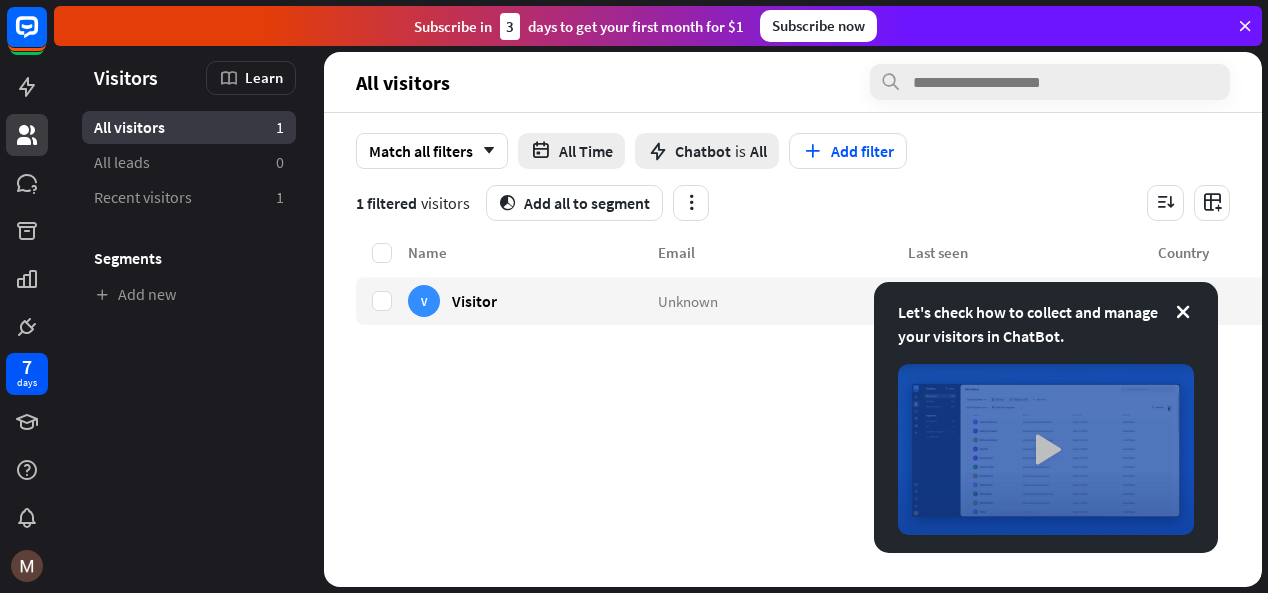 click at bounding box center [1046, 449] 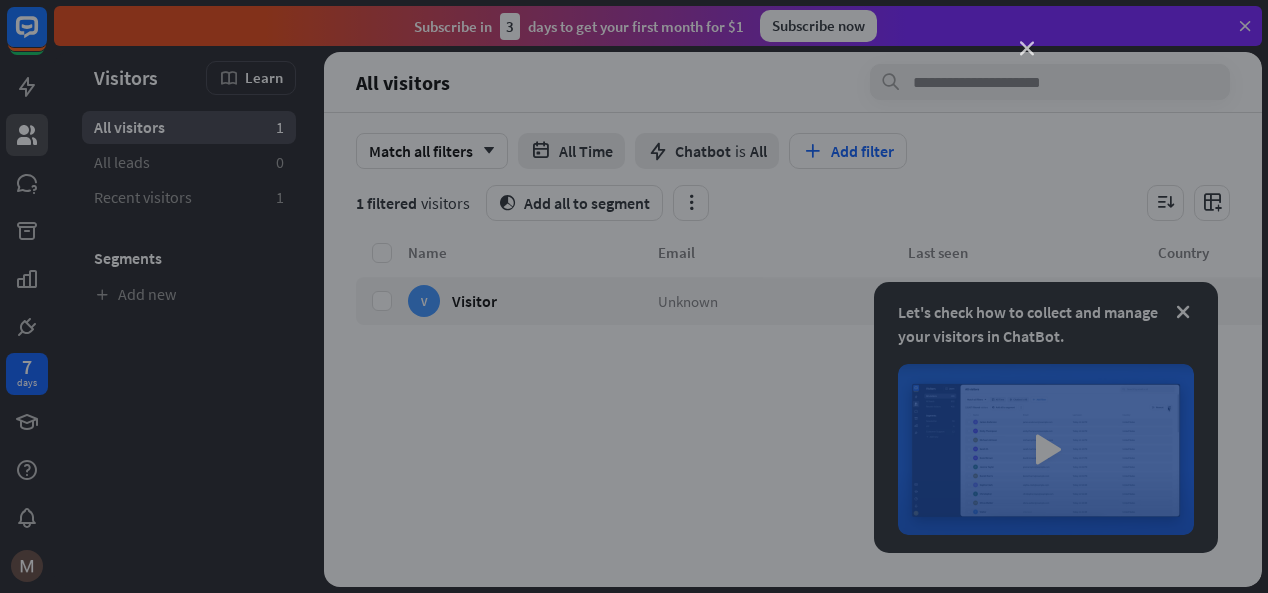 click on "close" at bounding box center (1027, 49) 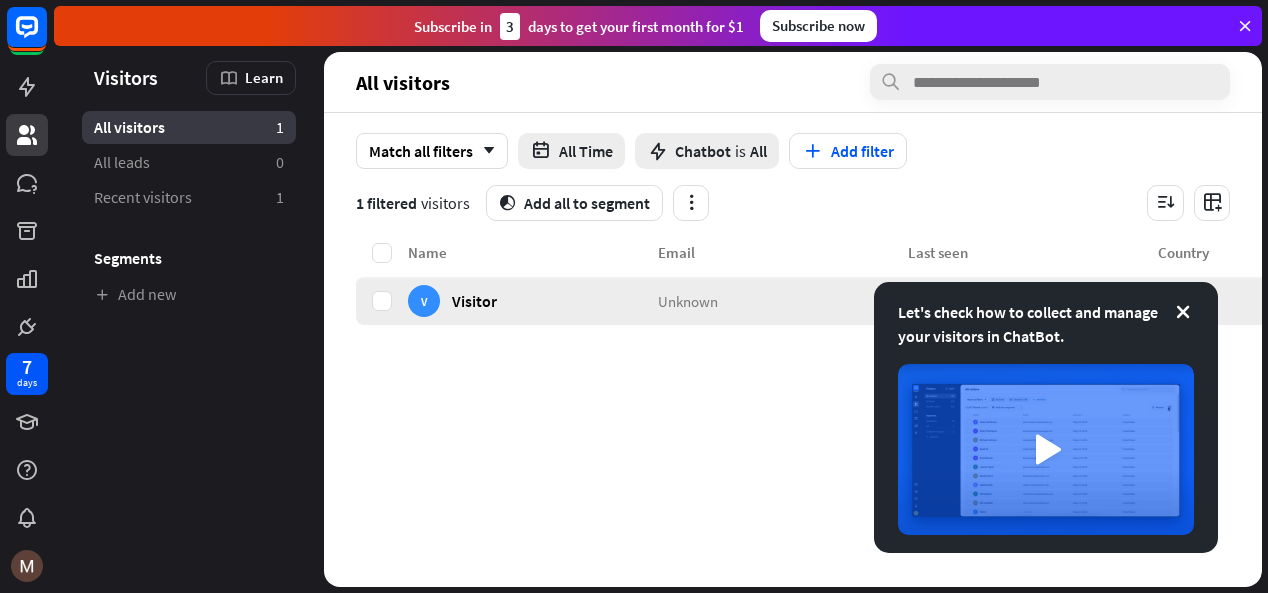 click on "V
Visitor" at bounding box center [533, 301] 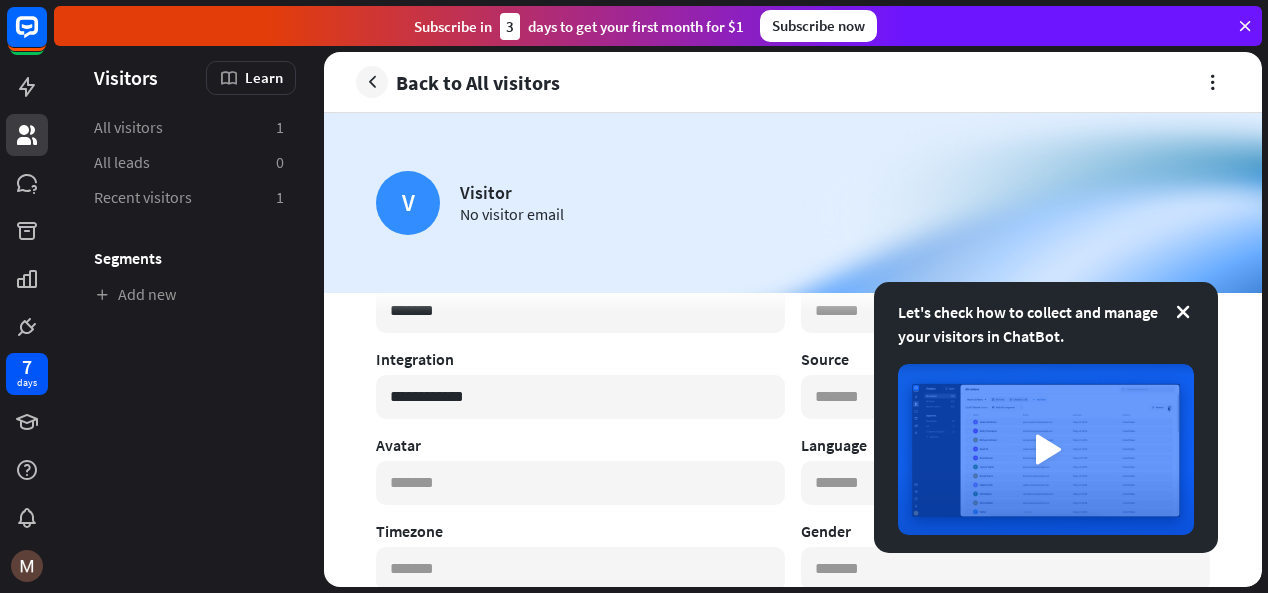scroll, scrollTop: 0, scrollLeft: 0, axis: both 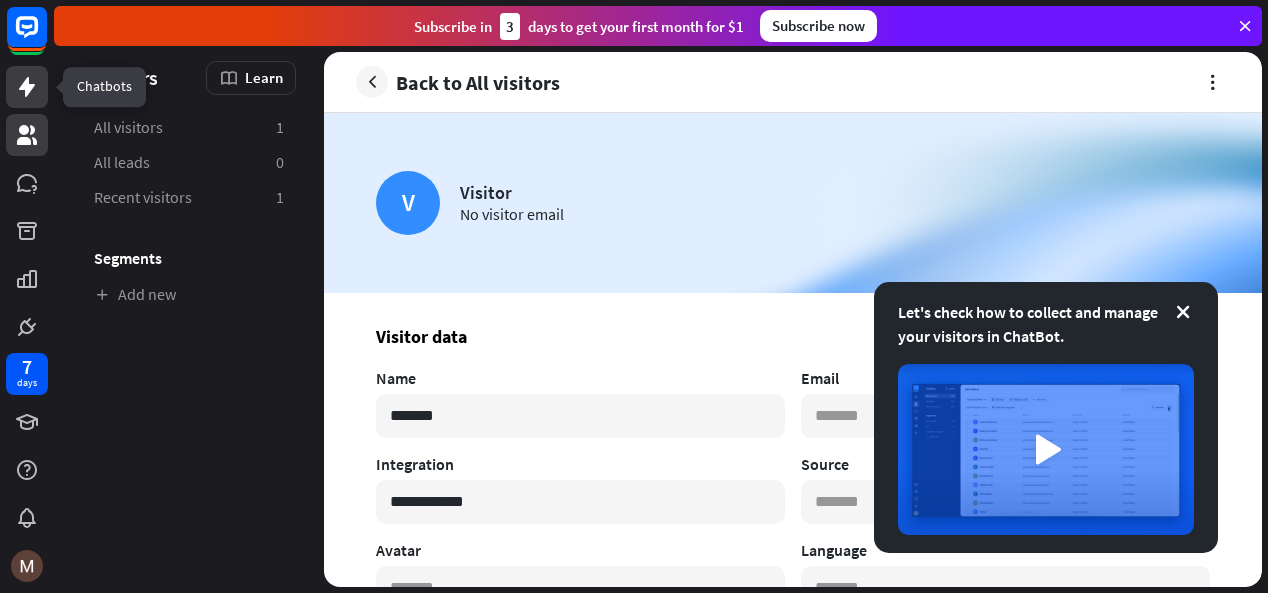 click 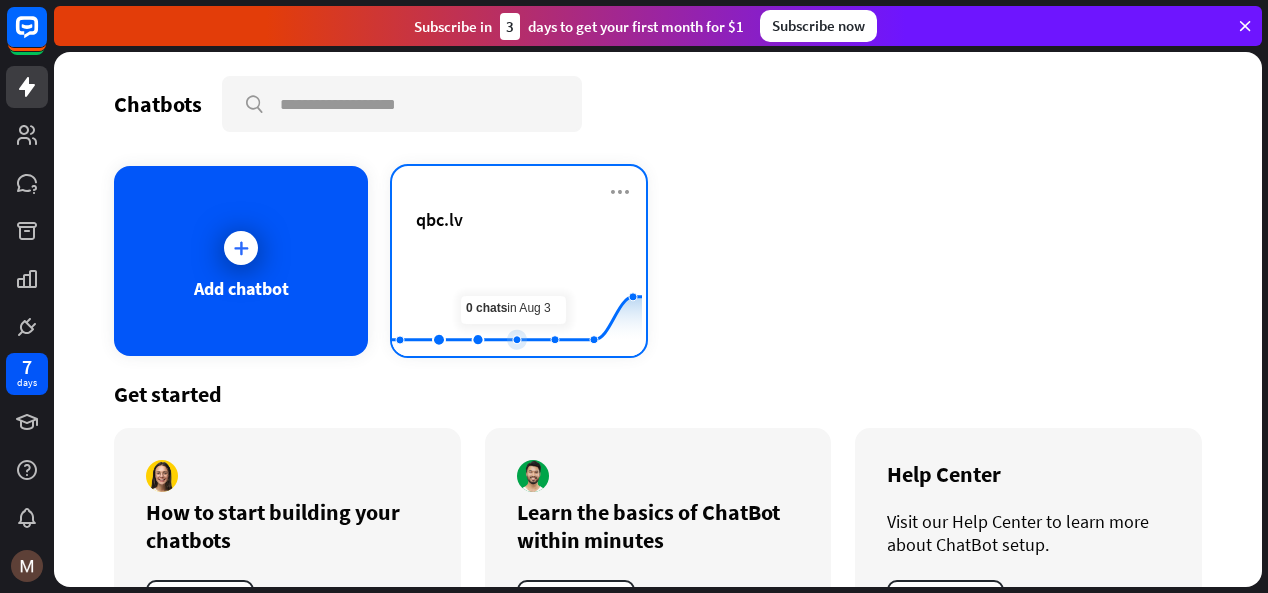click 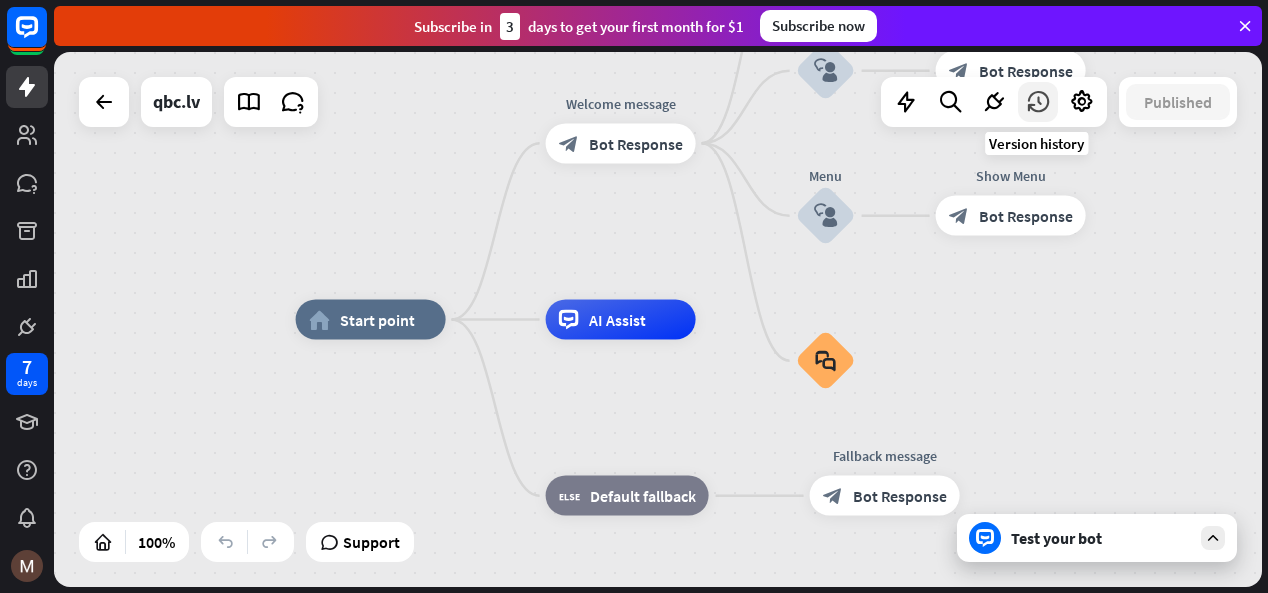 click at bounding box center (1038, 102) 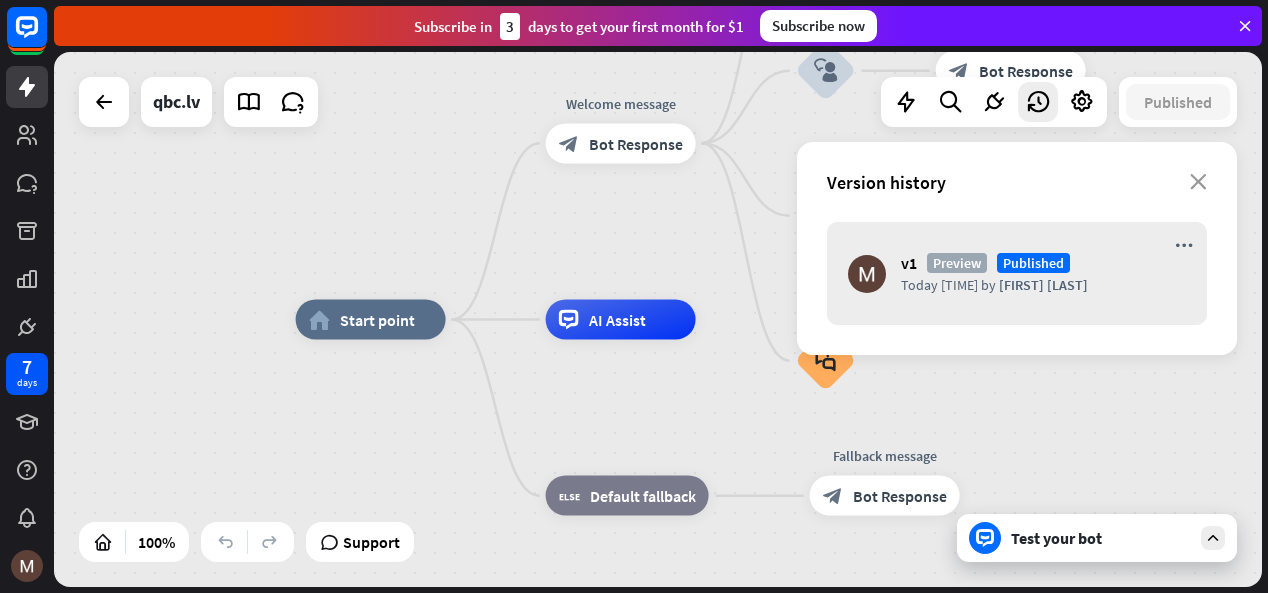 click on "Published" at bounding box center (1033, 263) 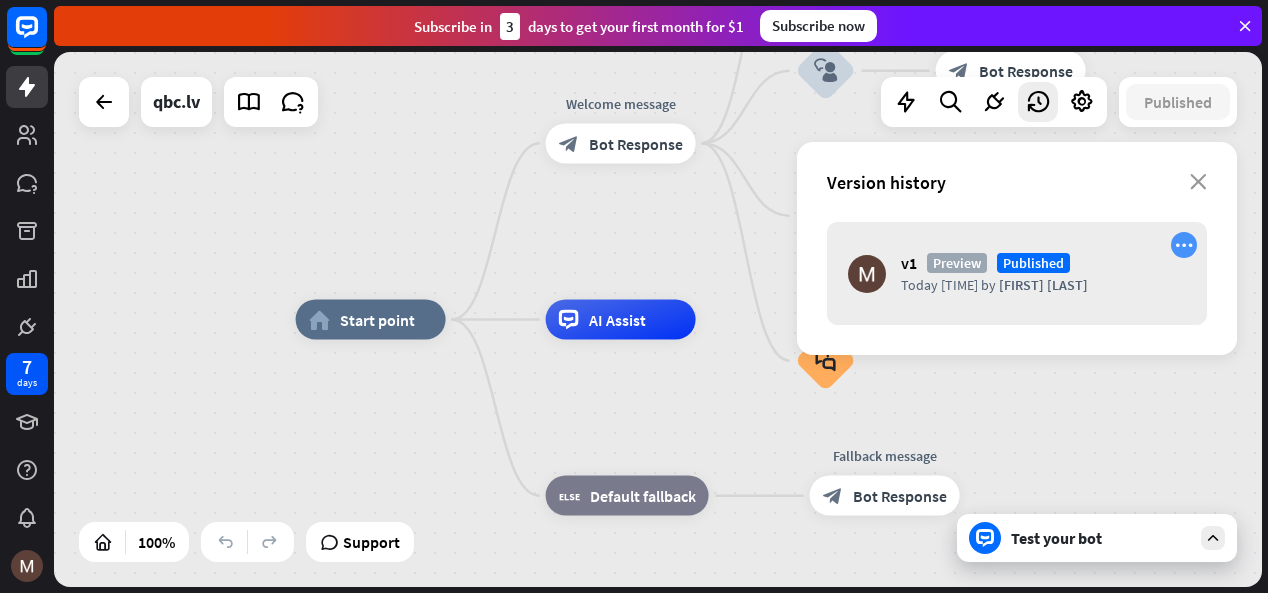 click on "more_horiz" at bounding box center [1184, 245] 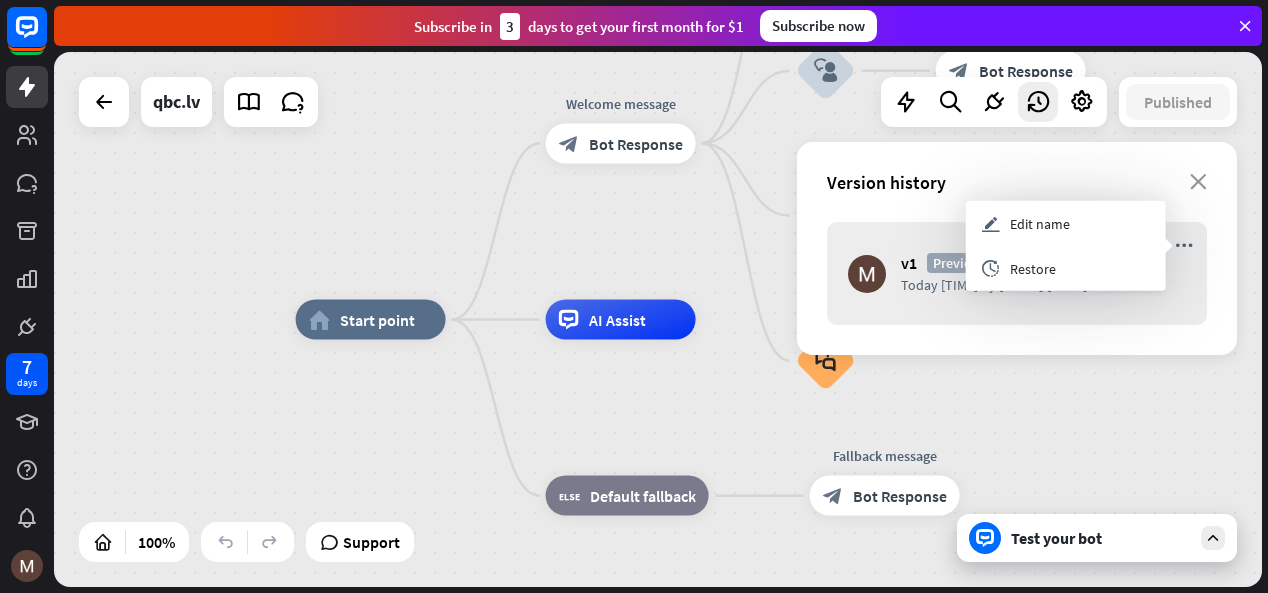 click on "Version history   close" at bounding box center (1017, 182) 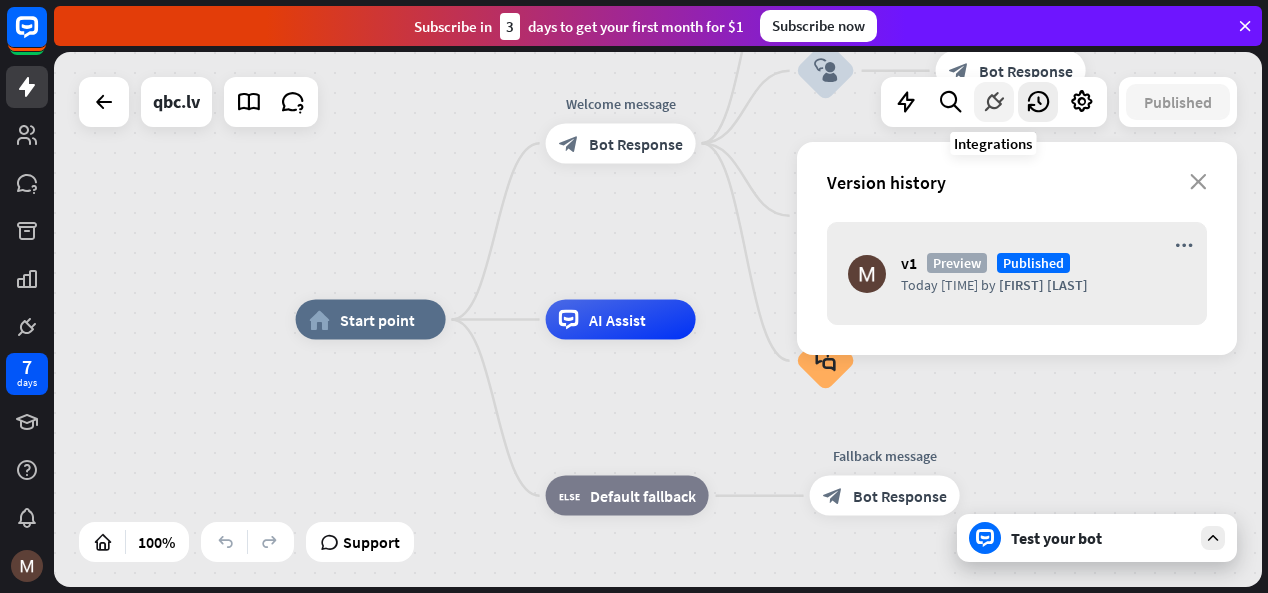 click at bounding box center (994, 102) 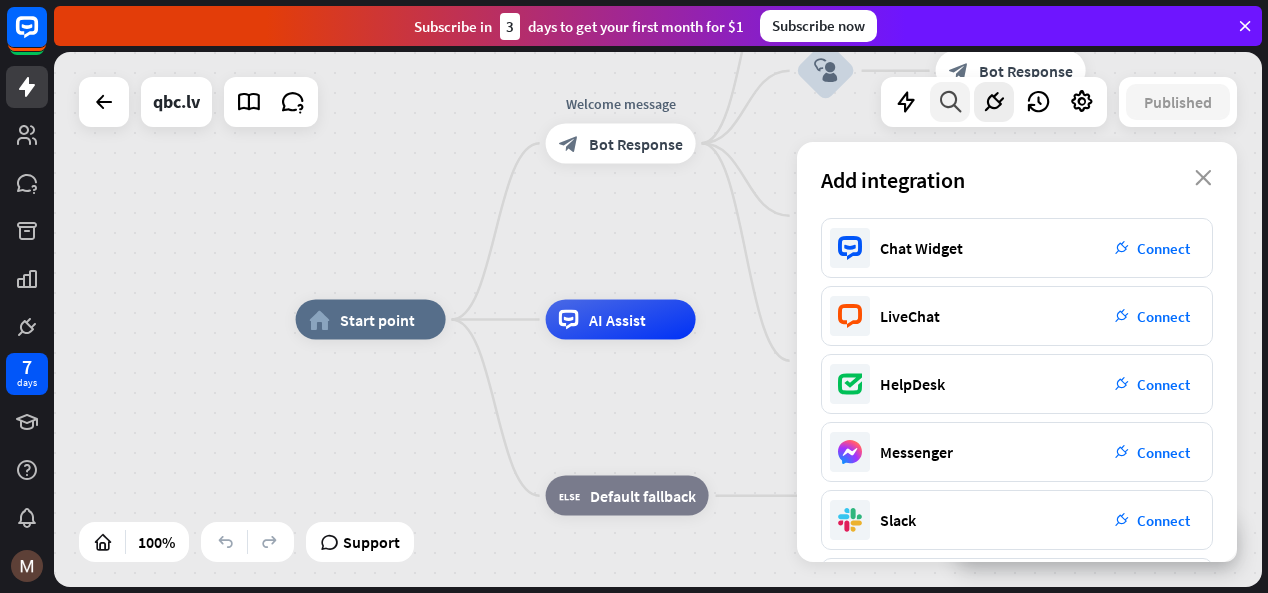 click at bounding box center (950, 102) 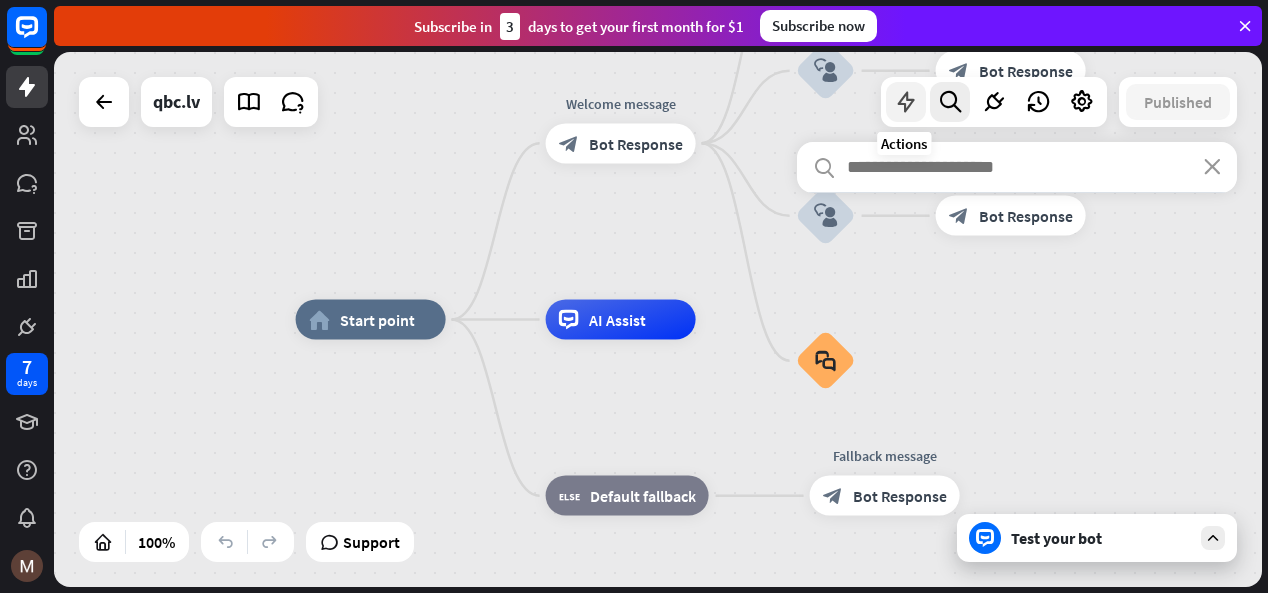 click at bounding box center [906, 102] 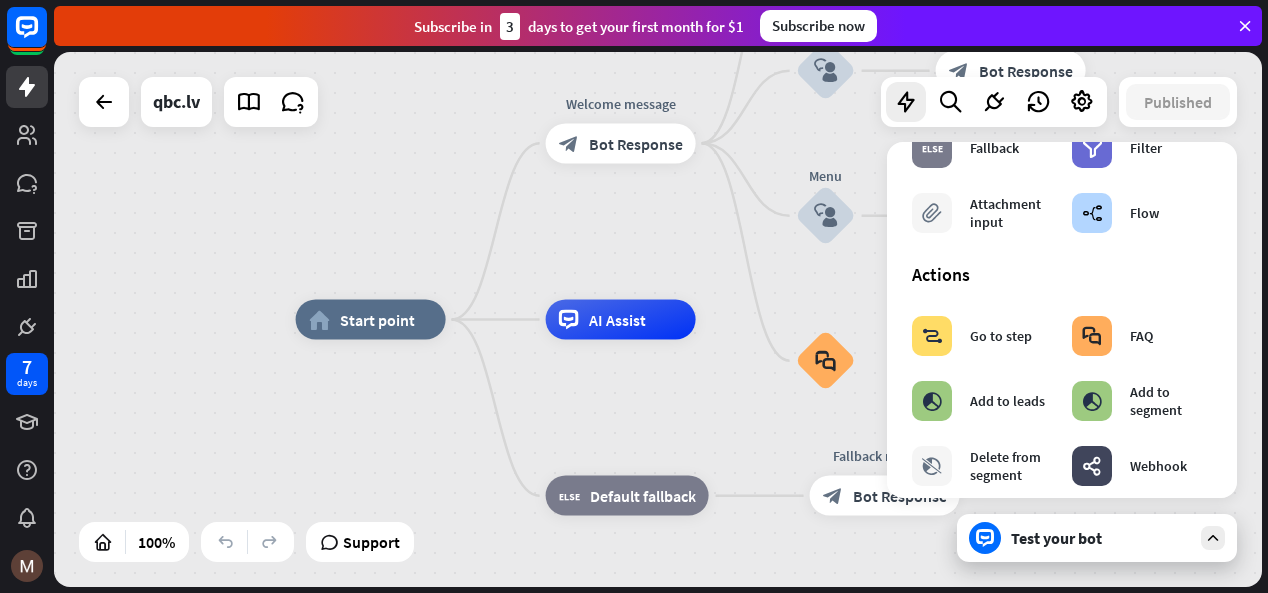 scroll, scrollTop: 0, scrollLeft: 0, axis: both 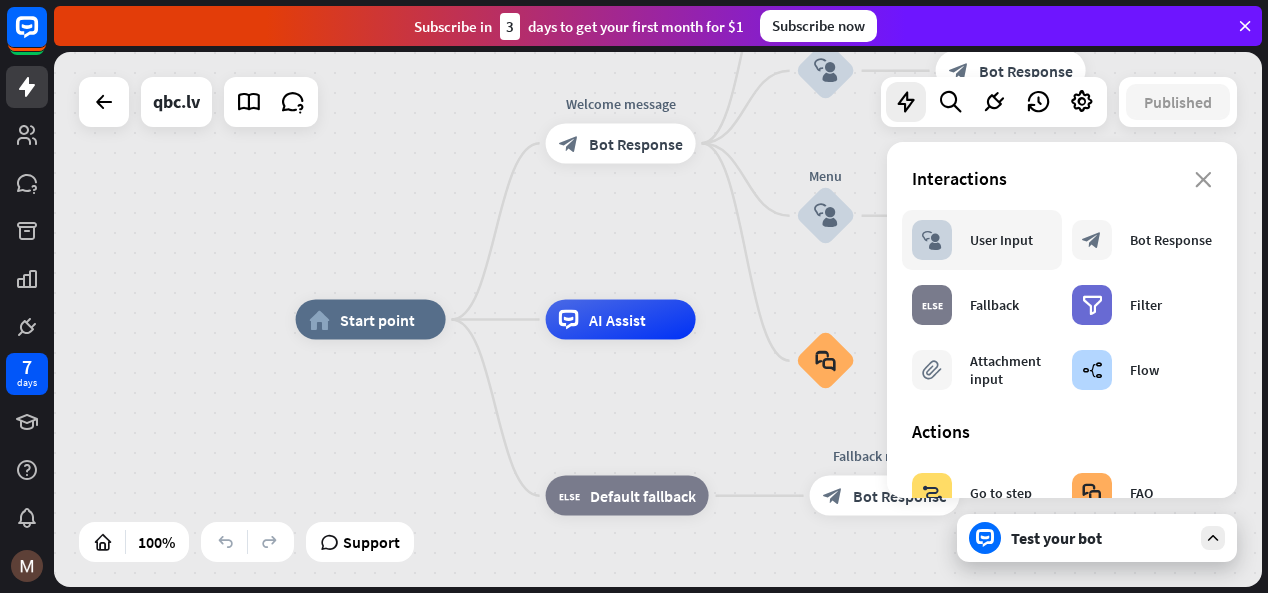 click on "block_user_input   User Input" at bounding box center [972, 240] 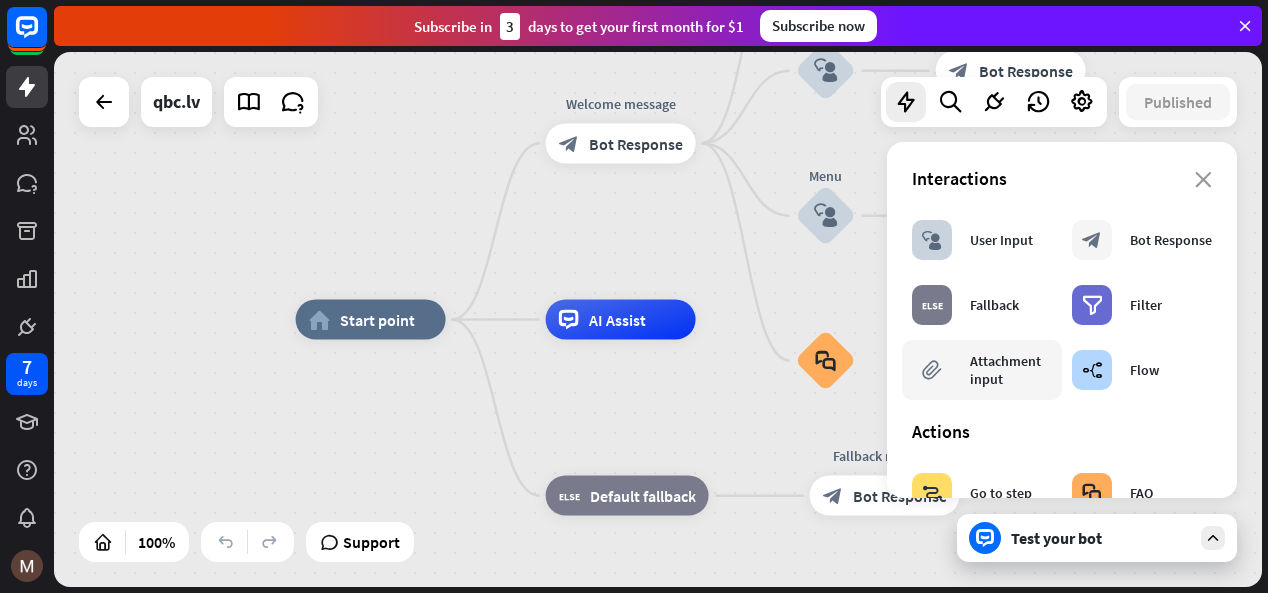 click on "Attachment input" at bounding box center (1011, 370) 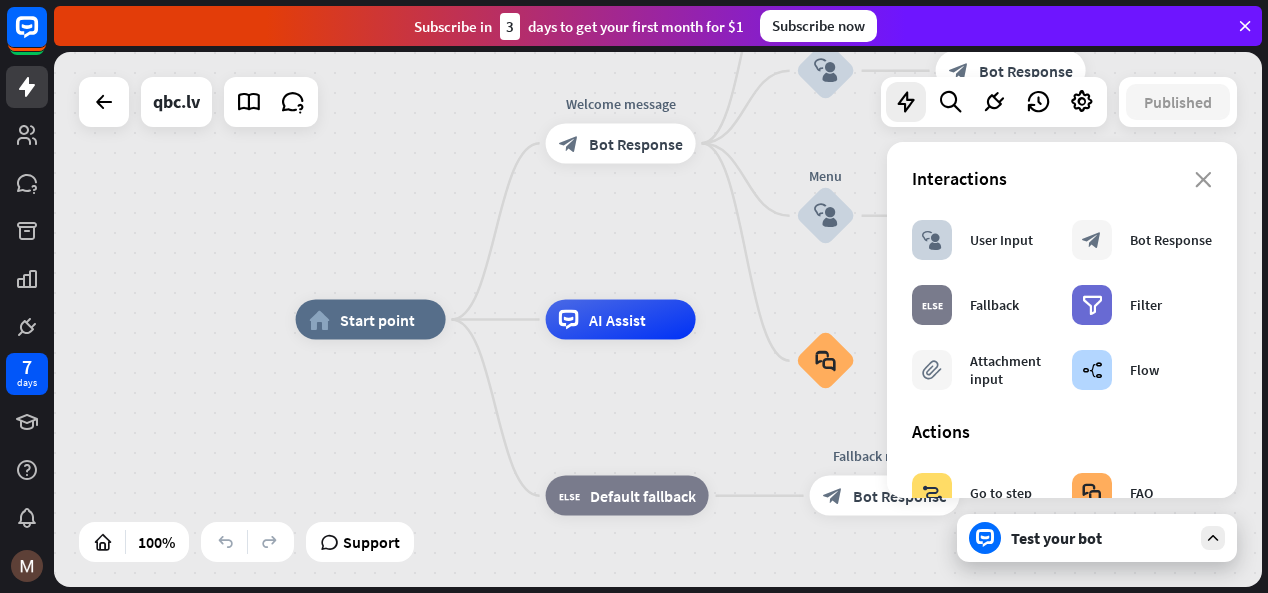 click on "home_2   Start point                 Welcome message   block_bot_response   Bot Response                 Back to Menu   block_user_input                 Was it helpful?   block_bot_response   Bot Response                 Yes   block_user_input                 Thank you!   block_bot_response   Bot Response                 No   block_user_input                 Back to Menu   block_goto   Go to step                 FAQ   block_user_input                   block_bot_response   Bot Response                 Menu   block_user_input                 Show Menu   block_bot_response   Bot Response                   block_faq                     AI Assist                   block_fallback   Default fallback                 Fallback message   block_bot_response   Bot Response" at bounding box center (658, 319) 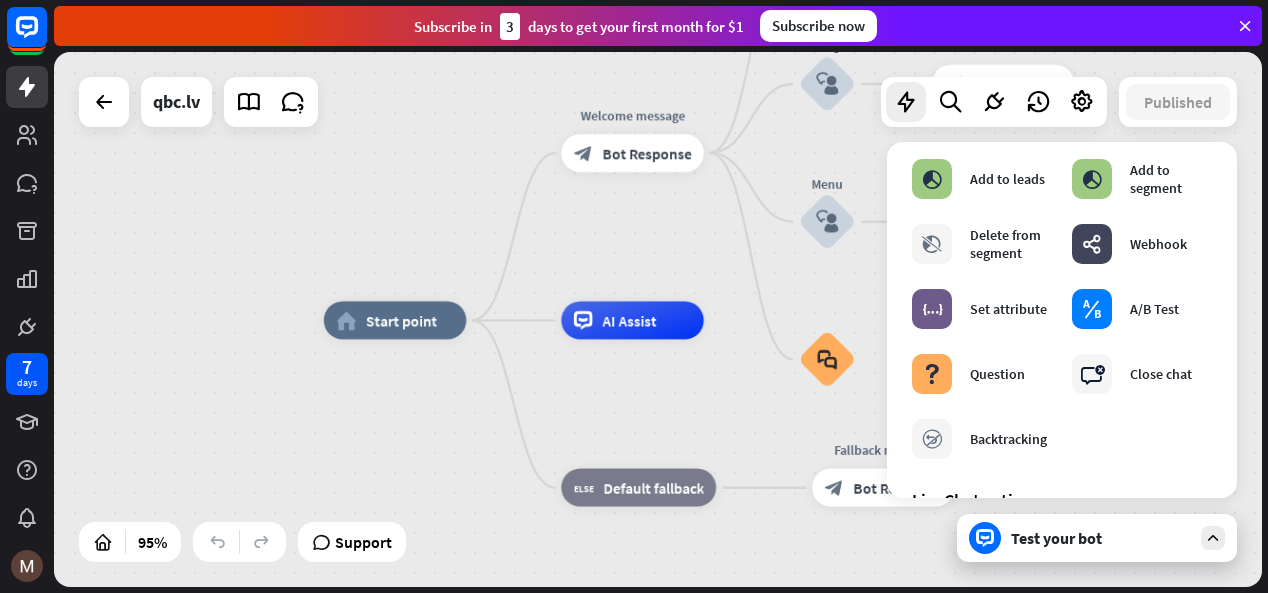 scroll, scrollTop: 400, scrollLeft: 0, axis: vertical 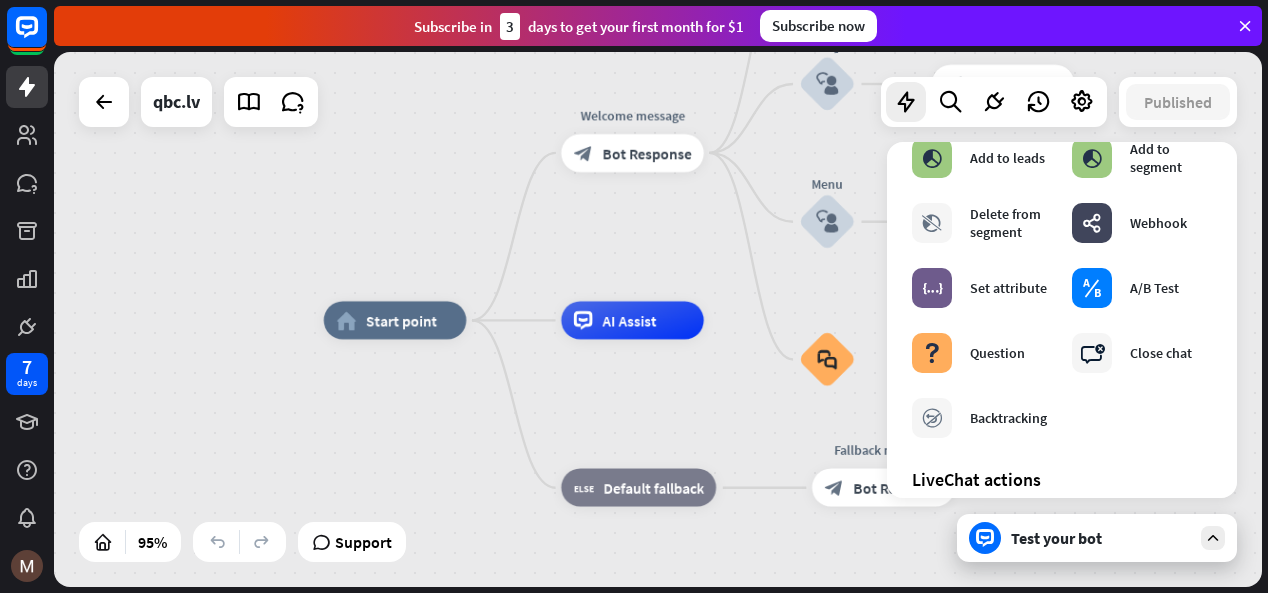 click on "Test your bot" at bounding box center [1097, 538] 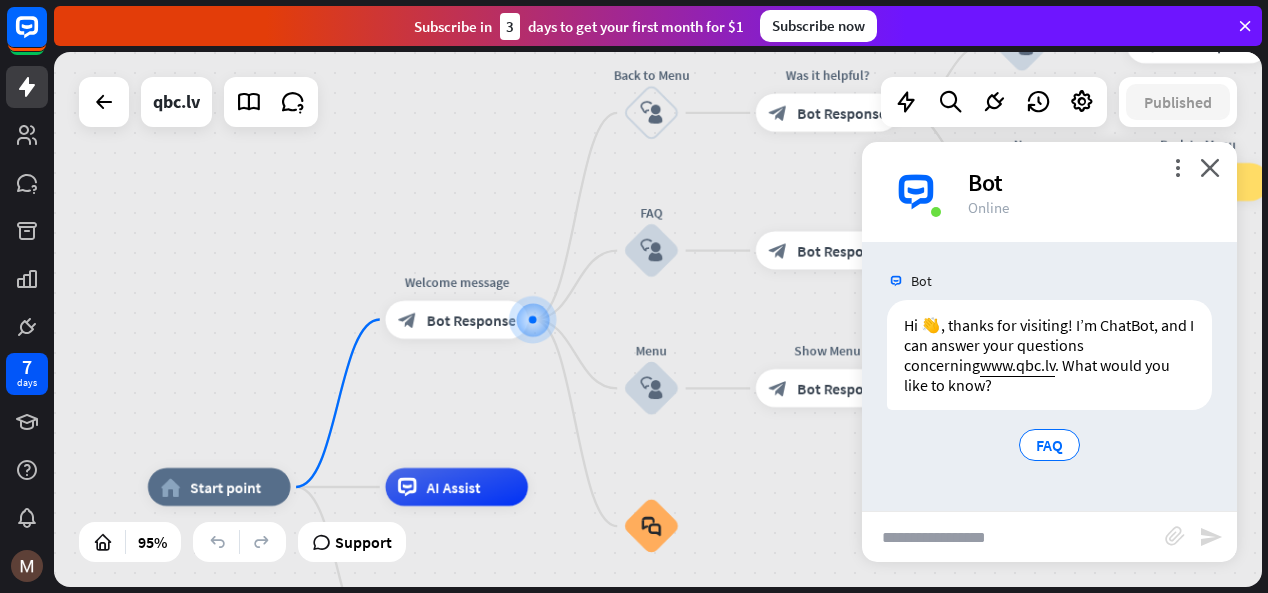 drag, startPoint x: 901, startPoint y: 555, endPoint x: 923, endPoint y: 540, distance: 26.627054 